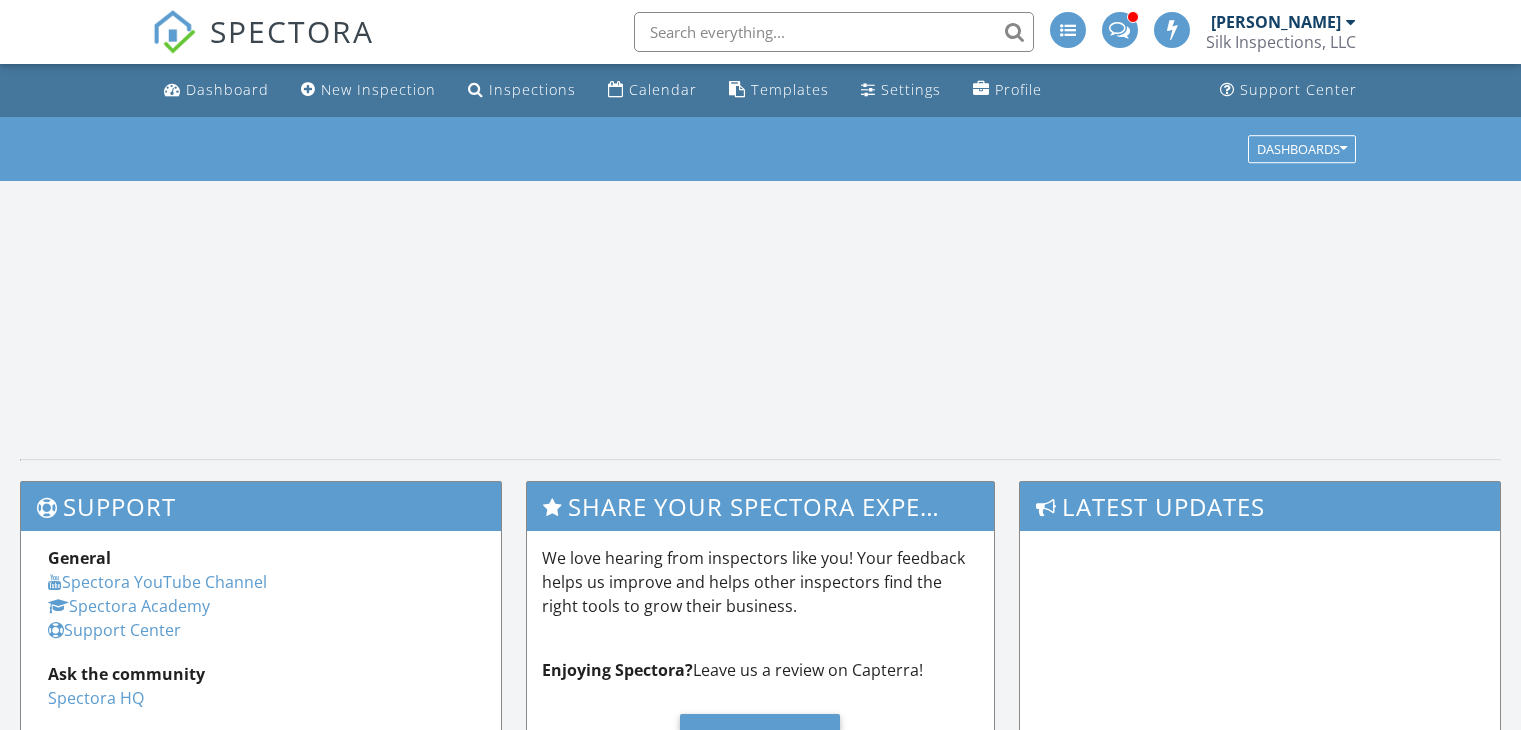 scroll, scrollTop: 0, scrollLeft: 0, axis: both 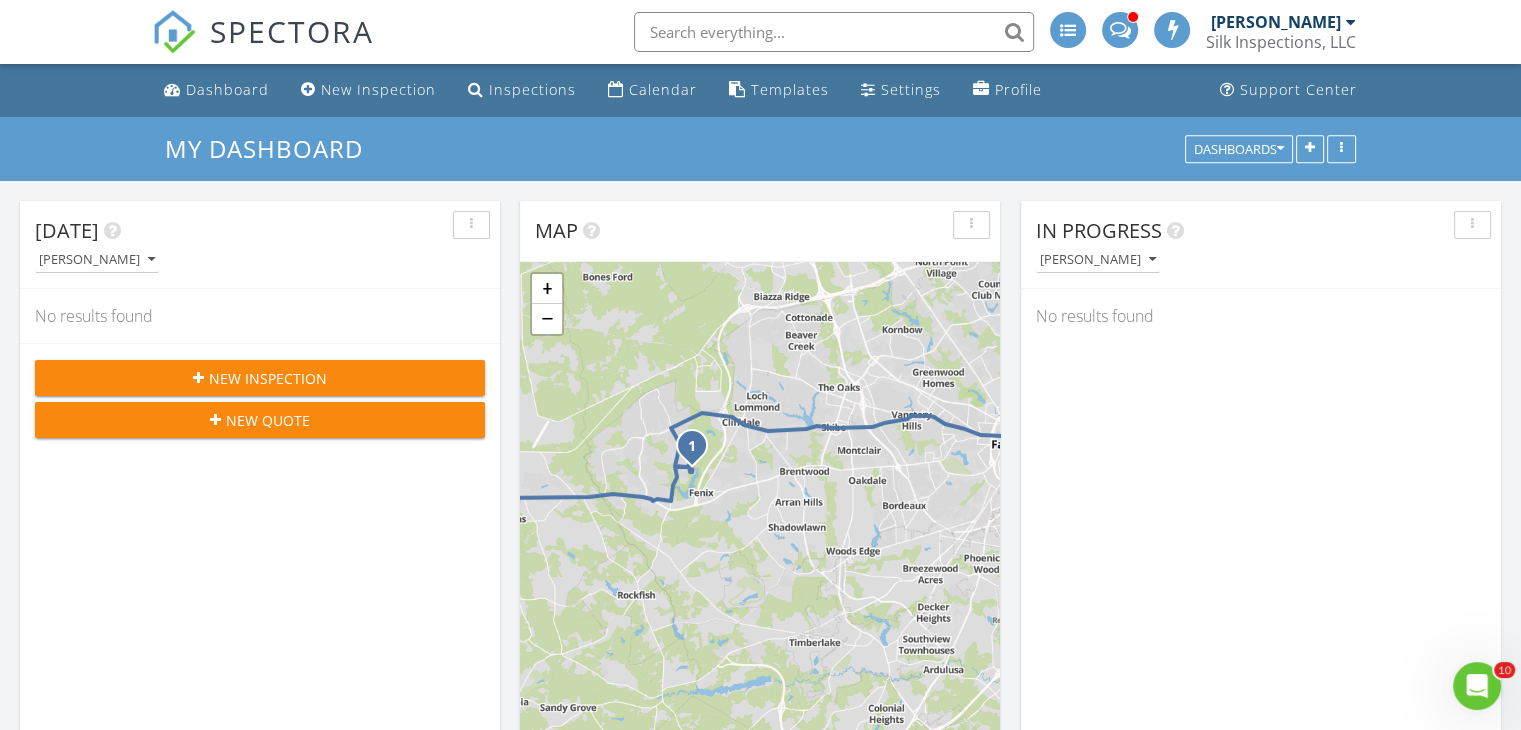 click at bounding box center (1119, 28) 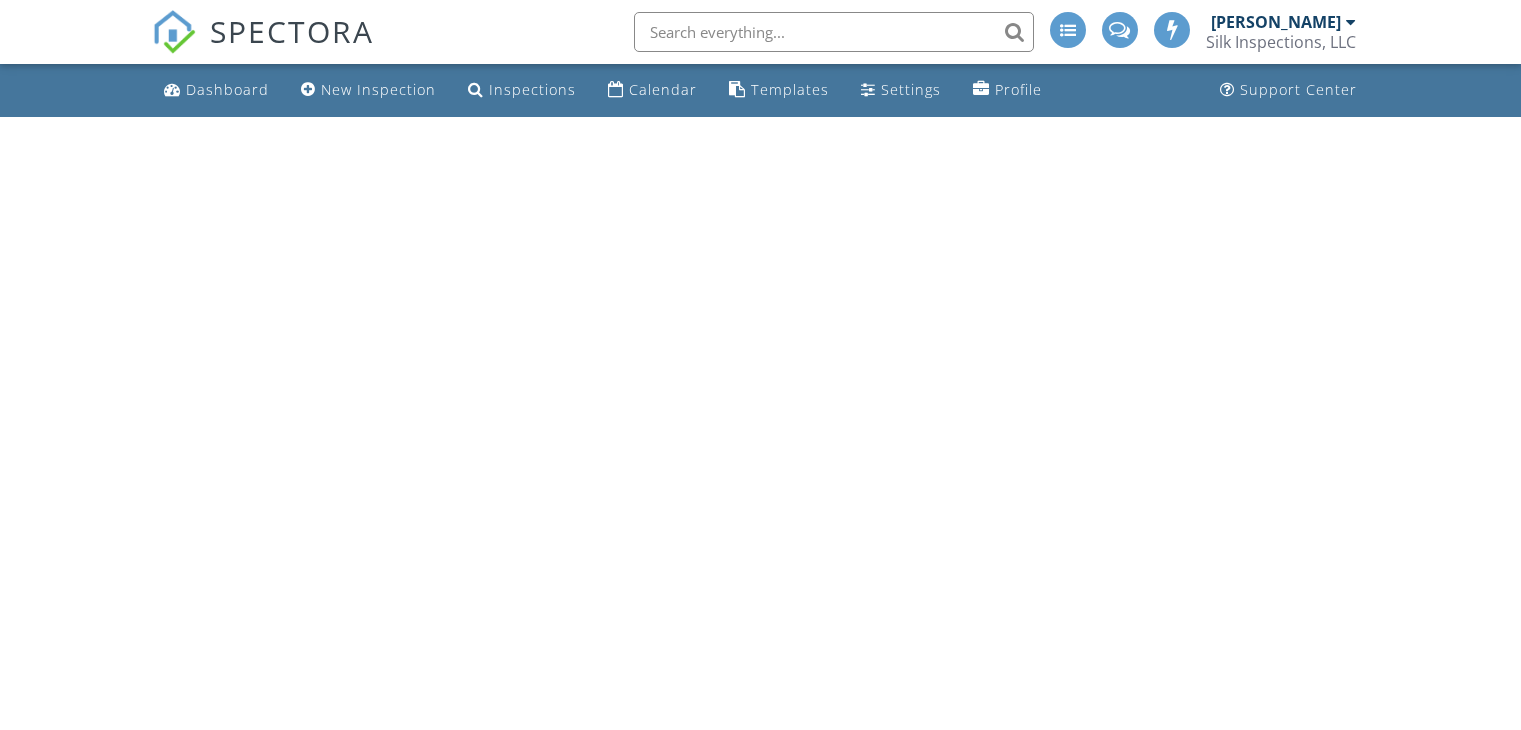 scroll, scrollTop: 0, scrollLeft: 0, axis: both 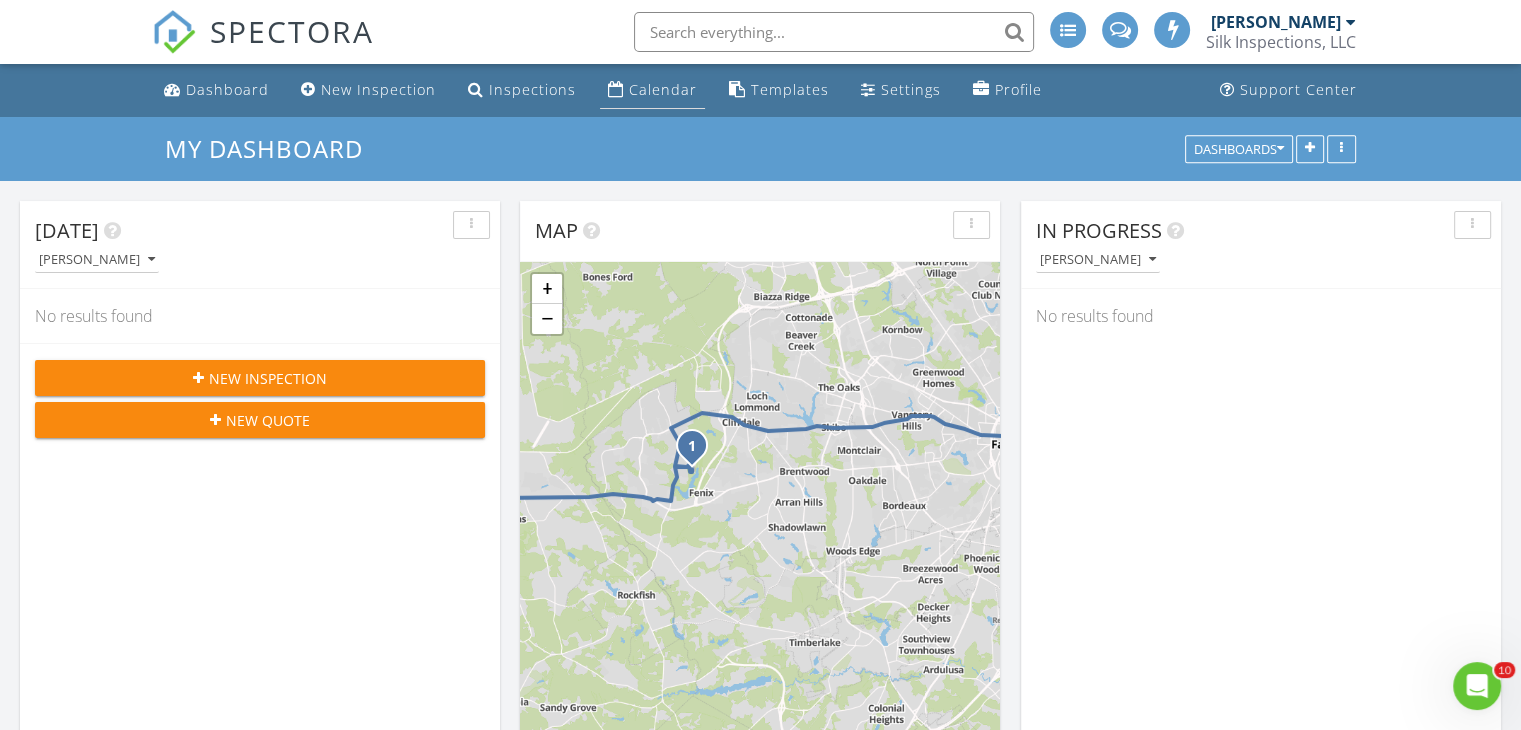 click on "Calendar" at bounding box center (663, 89) 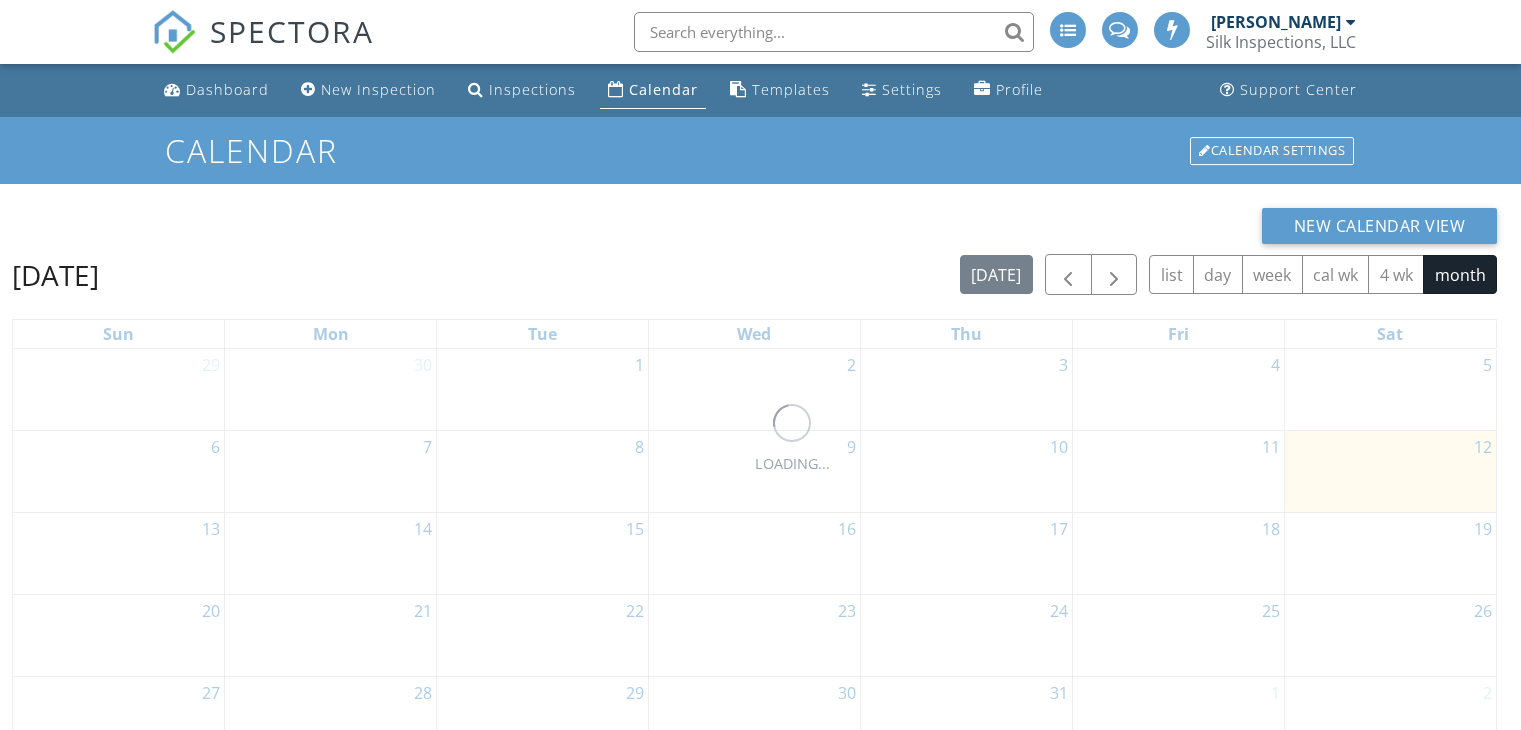 scroll, scrollTop: 0, scrollLeft: 0, axis: both 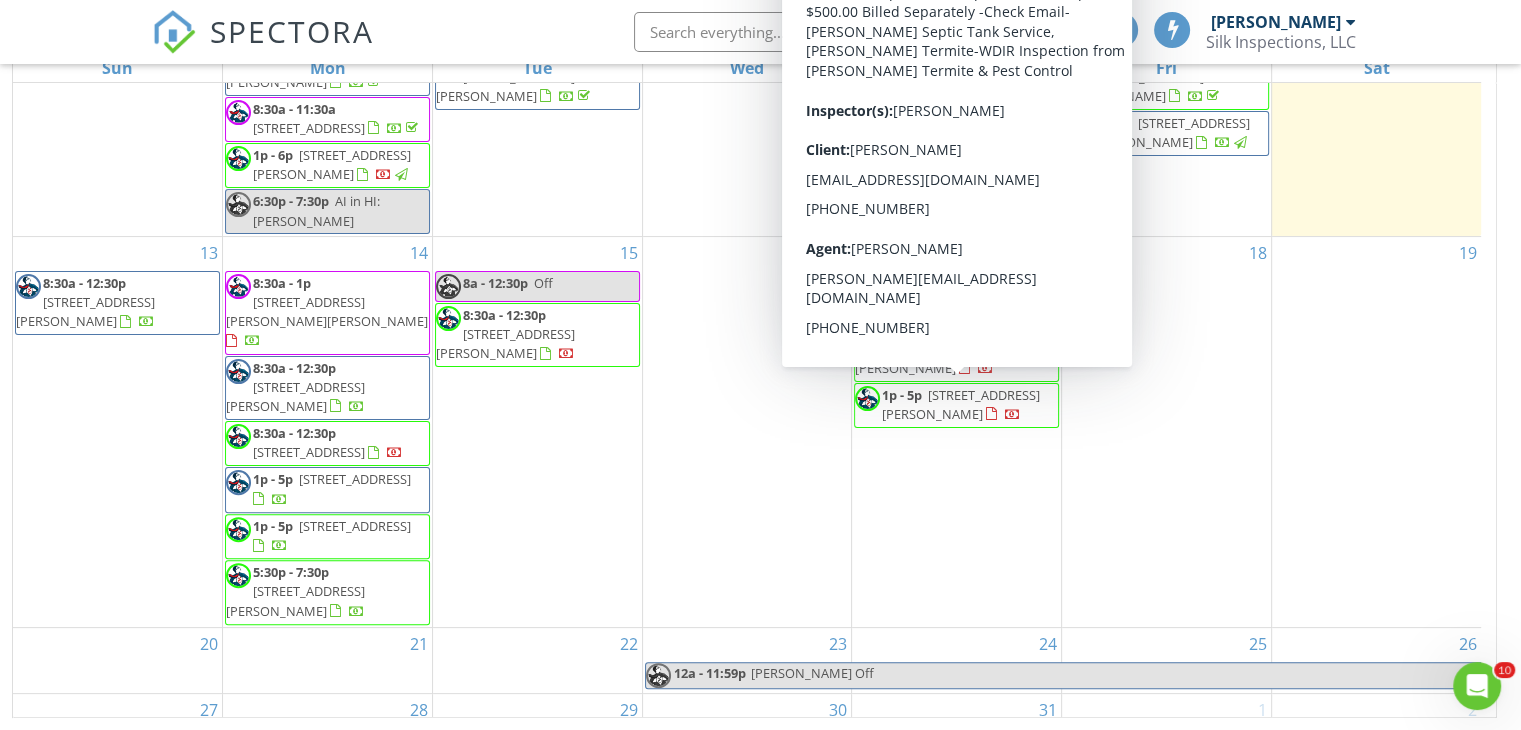 click on "[STREET_ADDRESS][PERSON_NAME]" at bounding box center (961, 404) 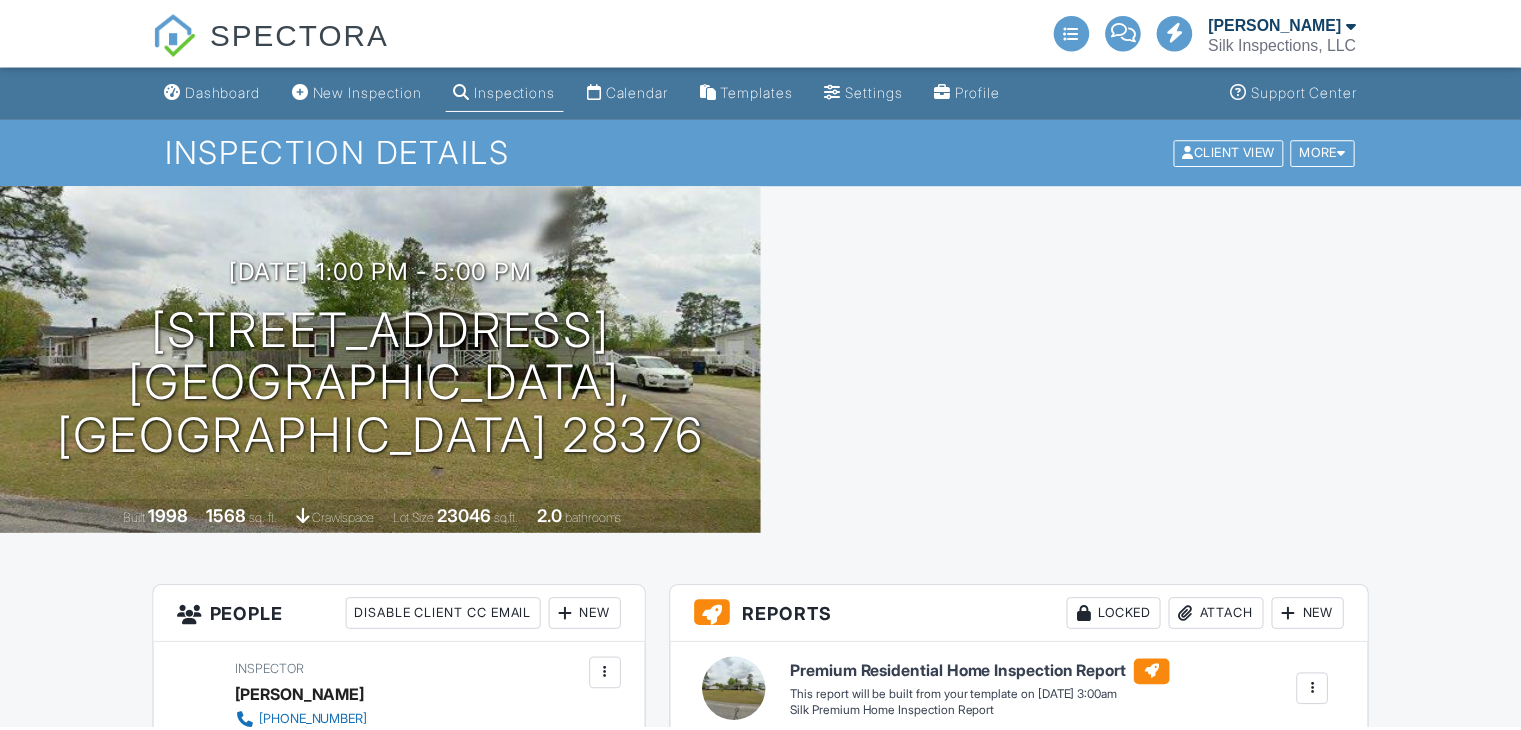 scroll, scrollTop: 0, scrollLeft: 0, axis: both 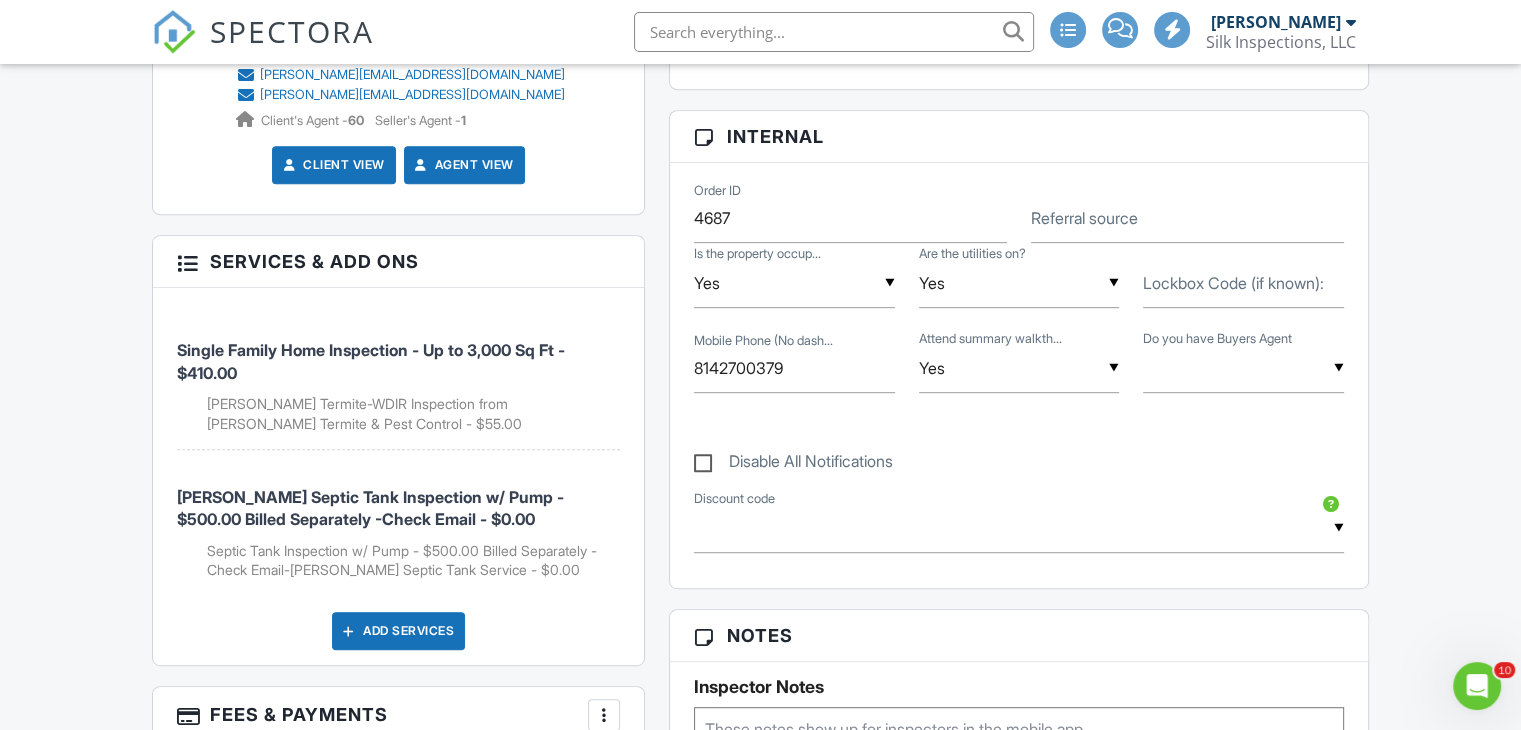 click on "Add Services" at bounding box center [398, 631] 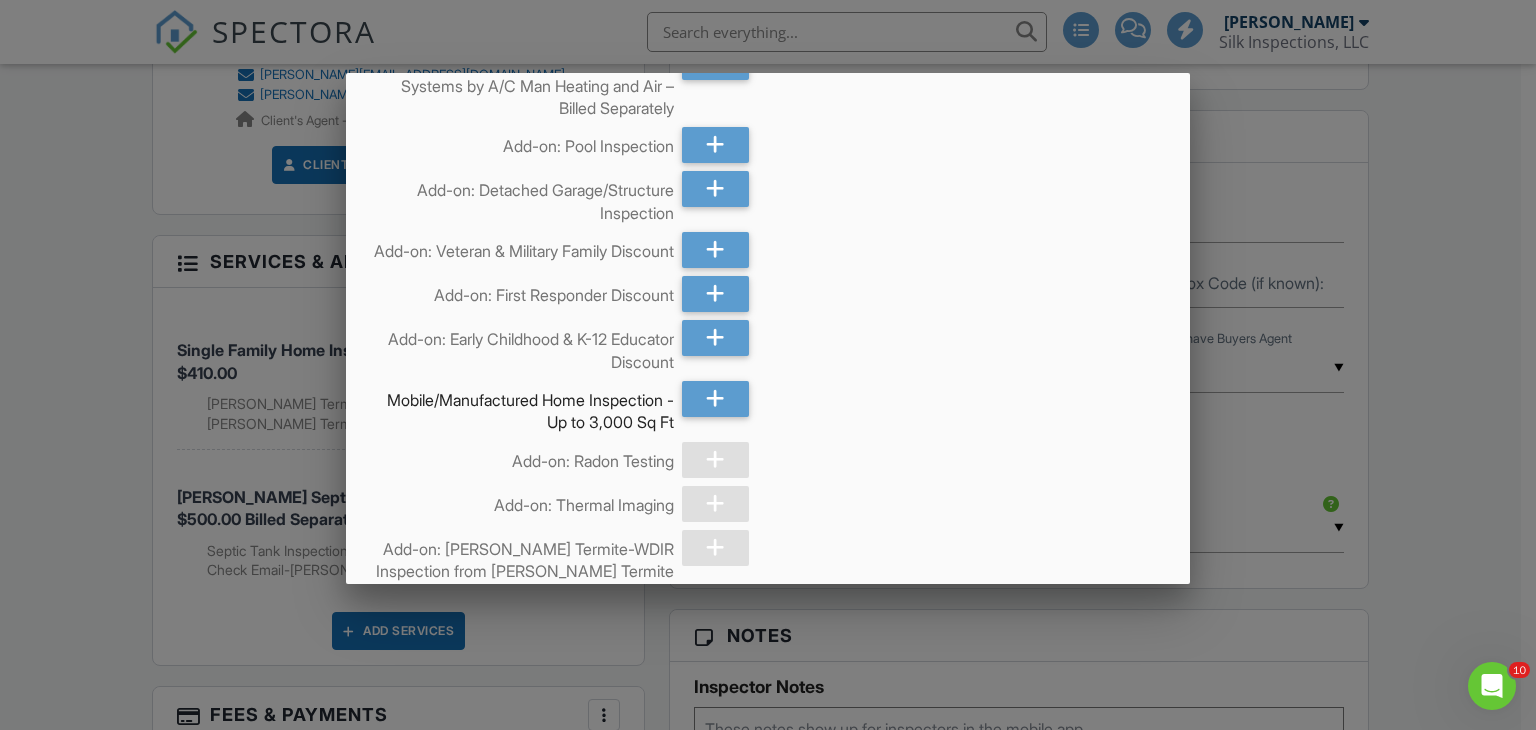 scroll, scrollTop: 1300, scrollLeft: 0, axis: vertical 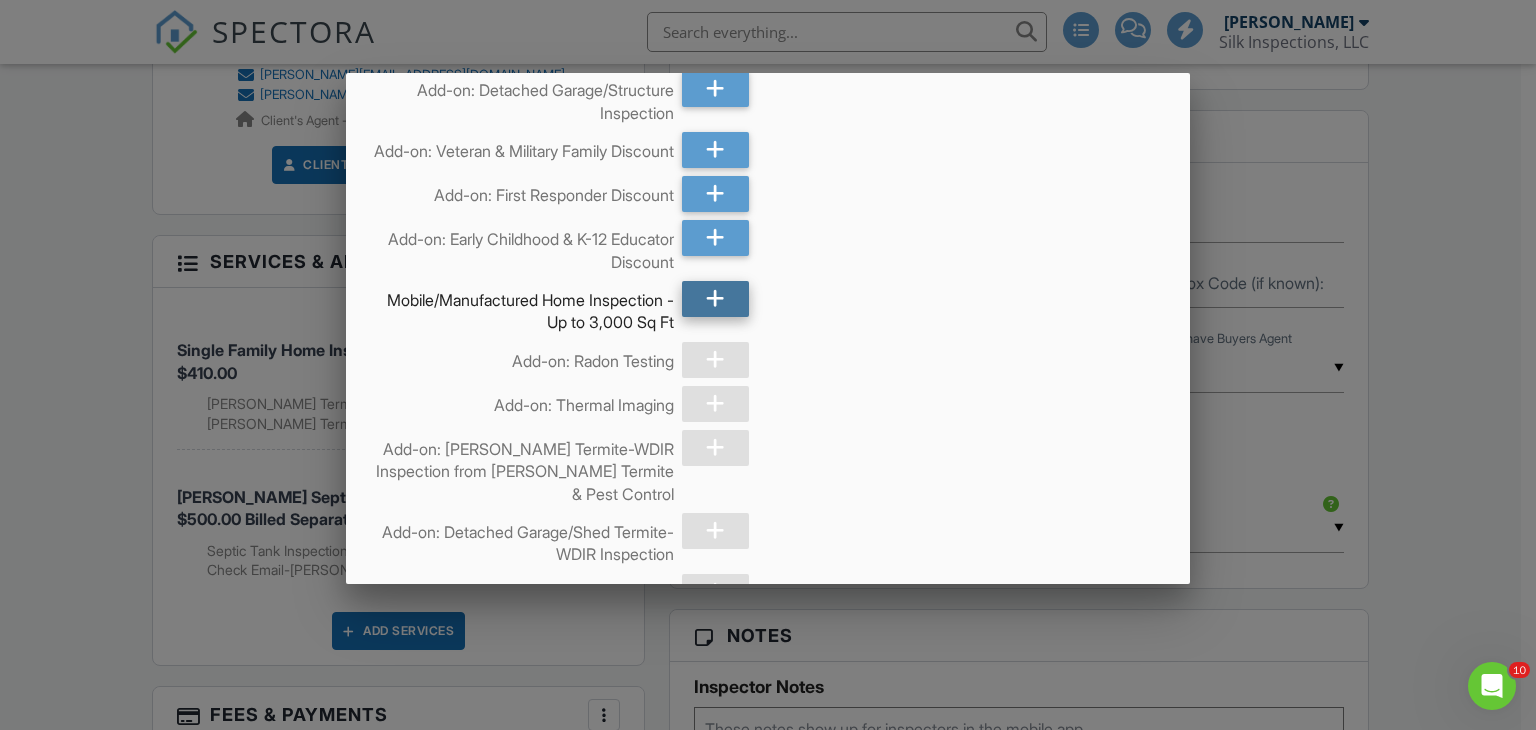click at bounding box center (715, 299) 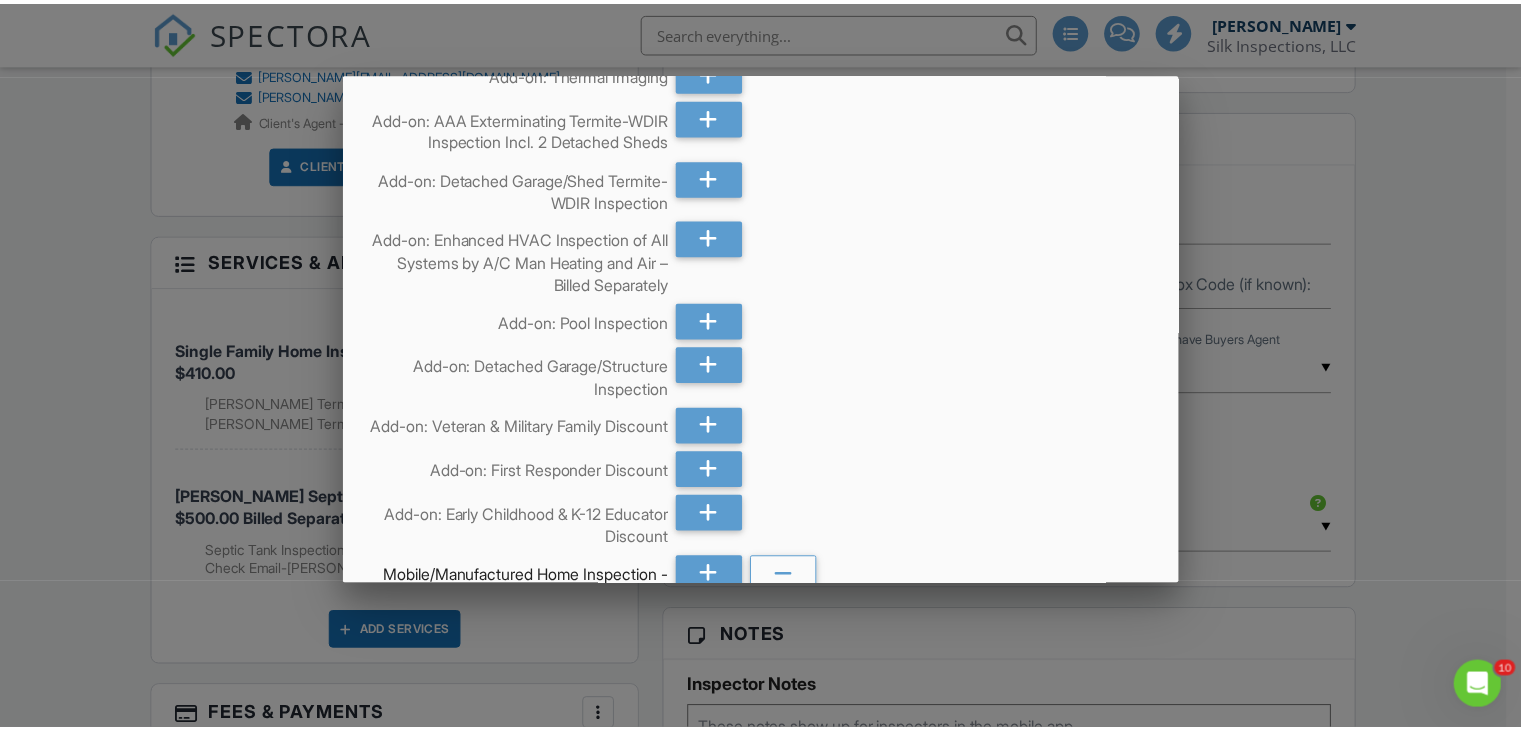 scroll, scrollTop: 0, scrollLeft: 0, axis: both 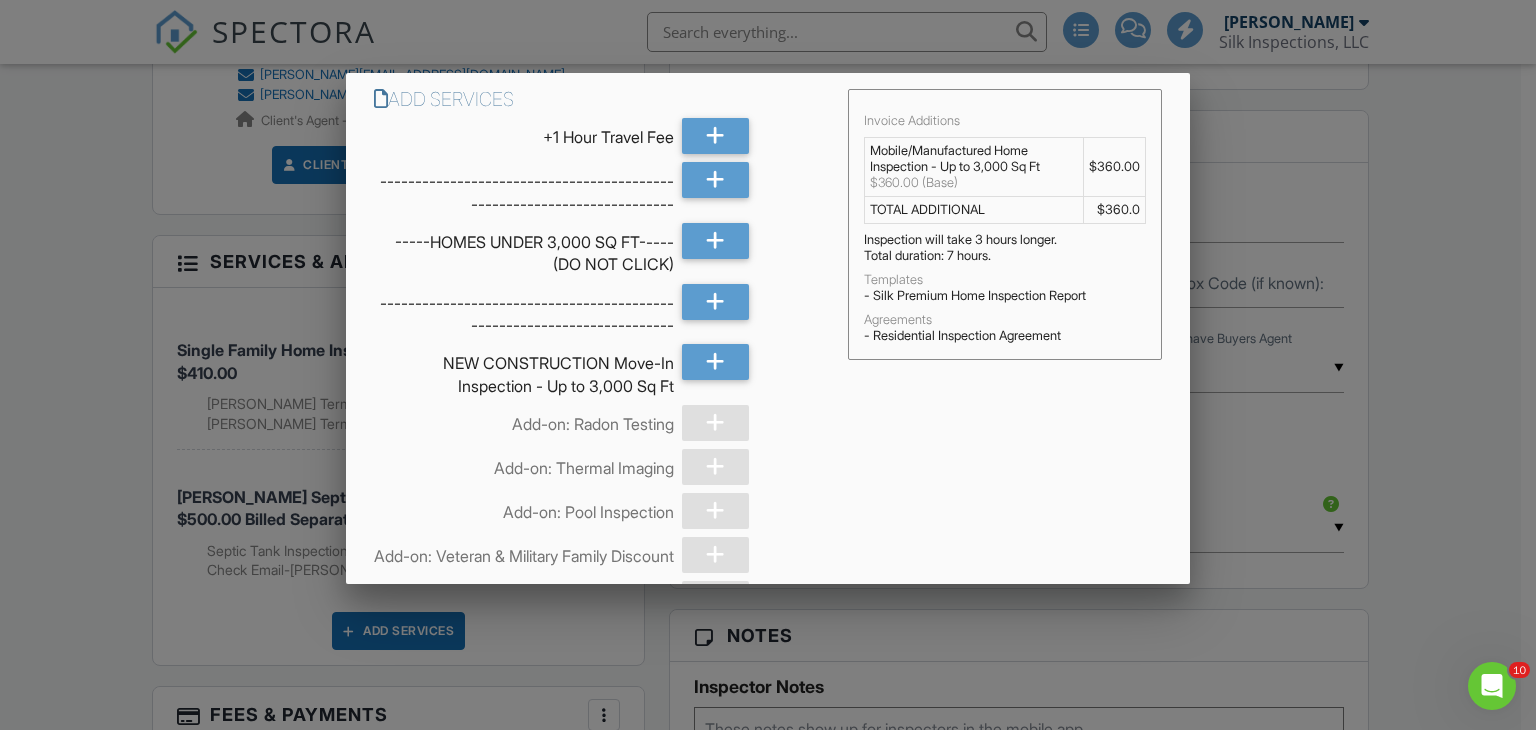 click at bounding box center (768, 356) 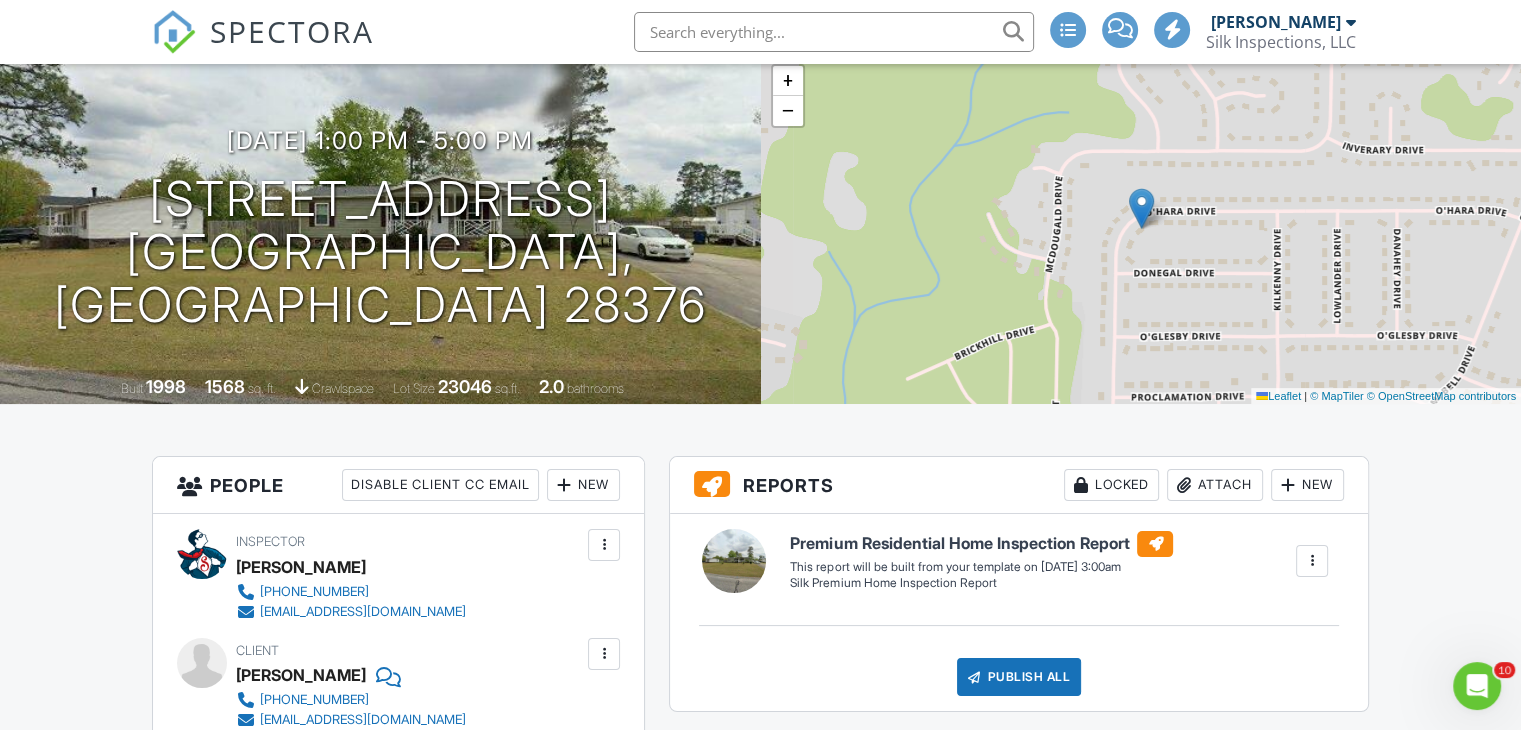 scroll, scrollTop: 0, scrollLeft: 0, axis: both 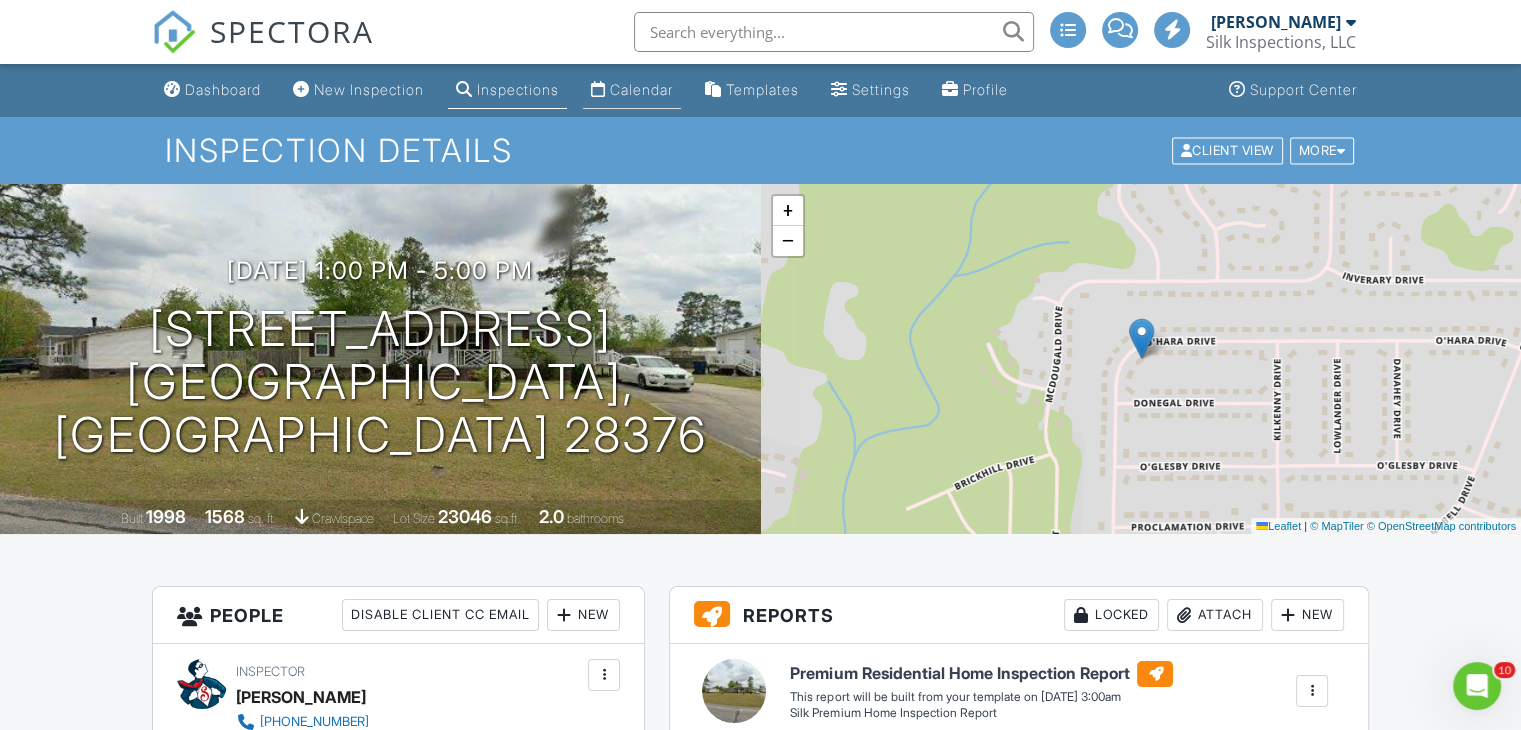click on "Calendar" at bounding box center [641, 89] 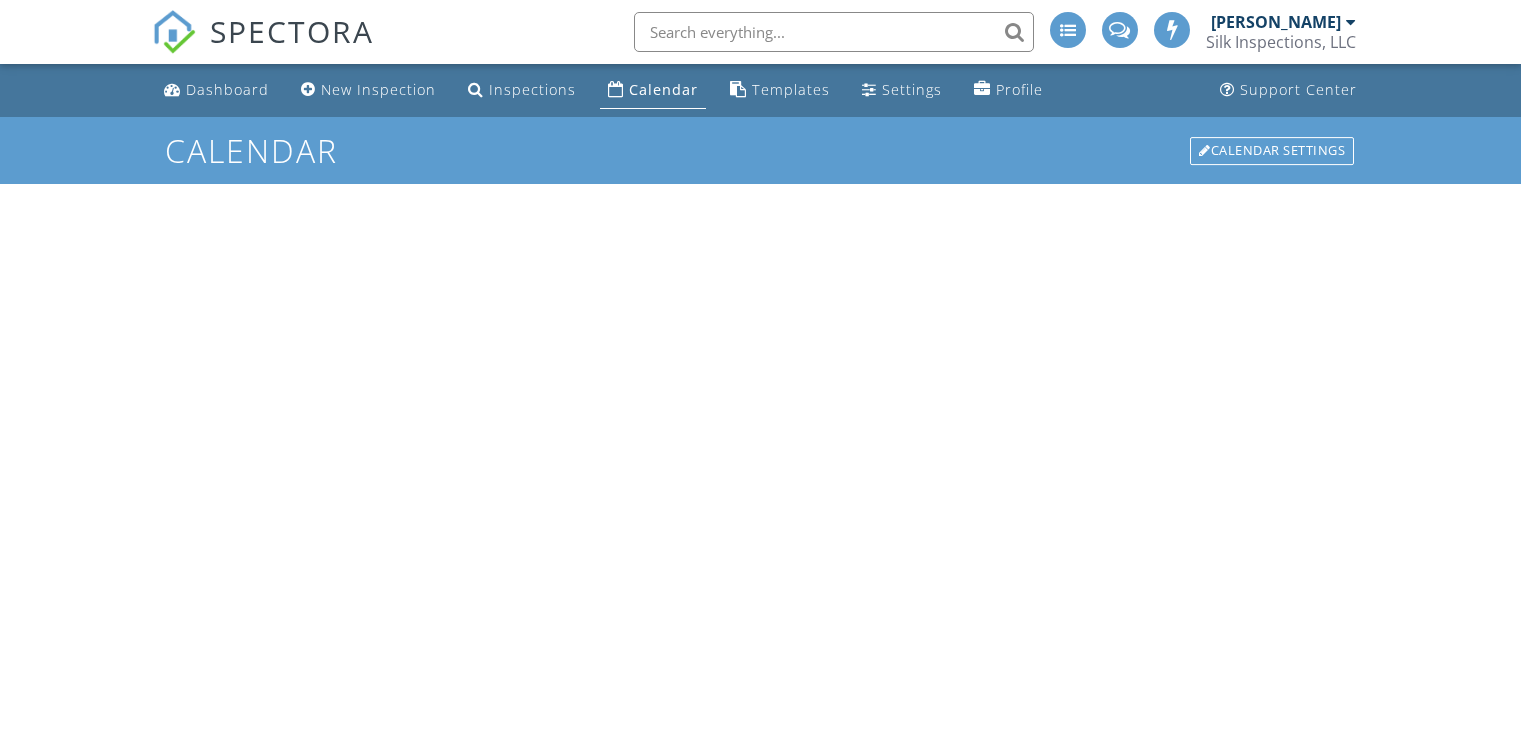 scroll, scrollTop: 0, scrollLeft: 0, axis: both 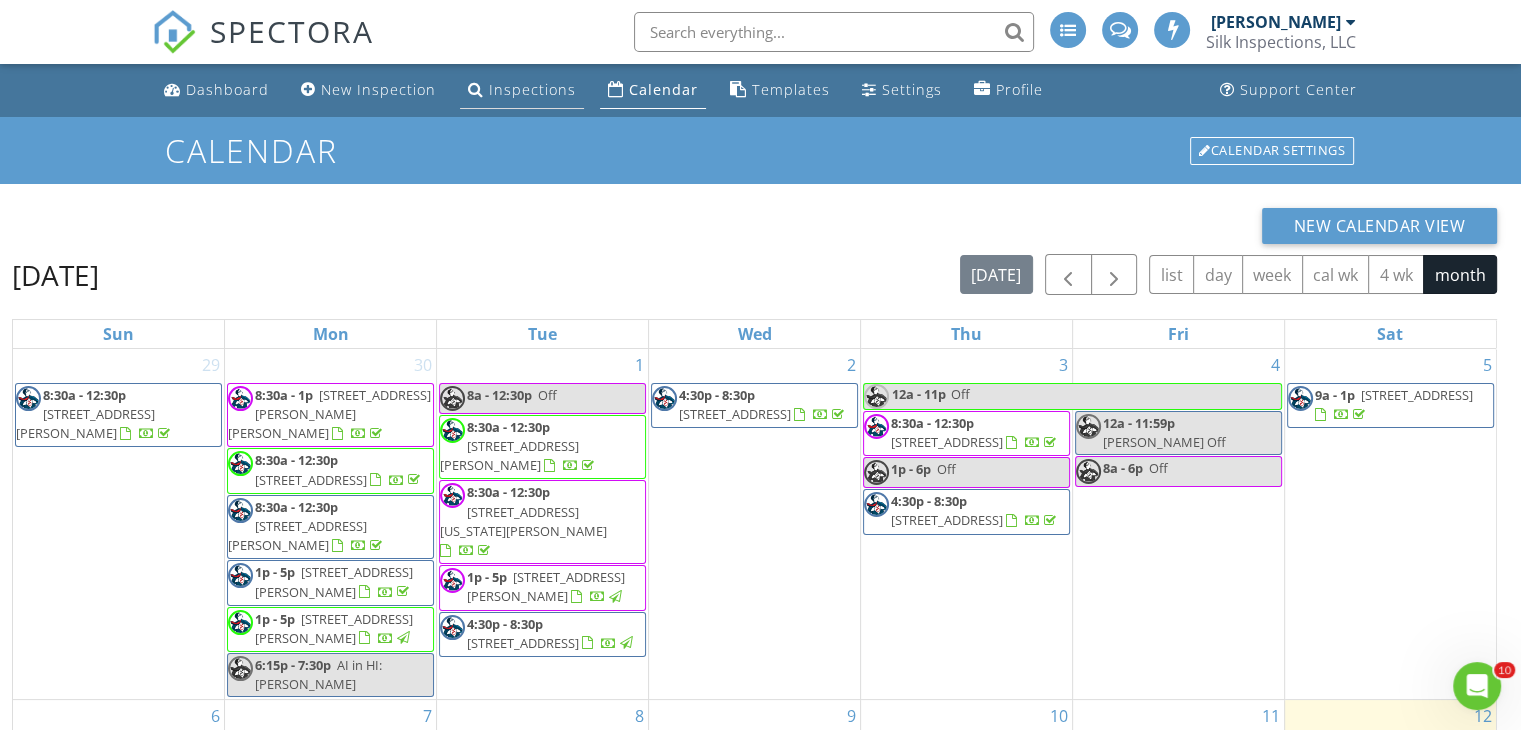 click on "Inspections" at bounding box center (532, 89) 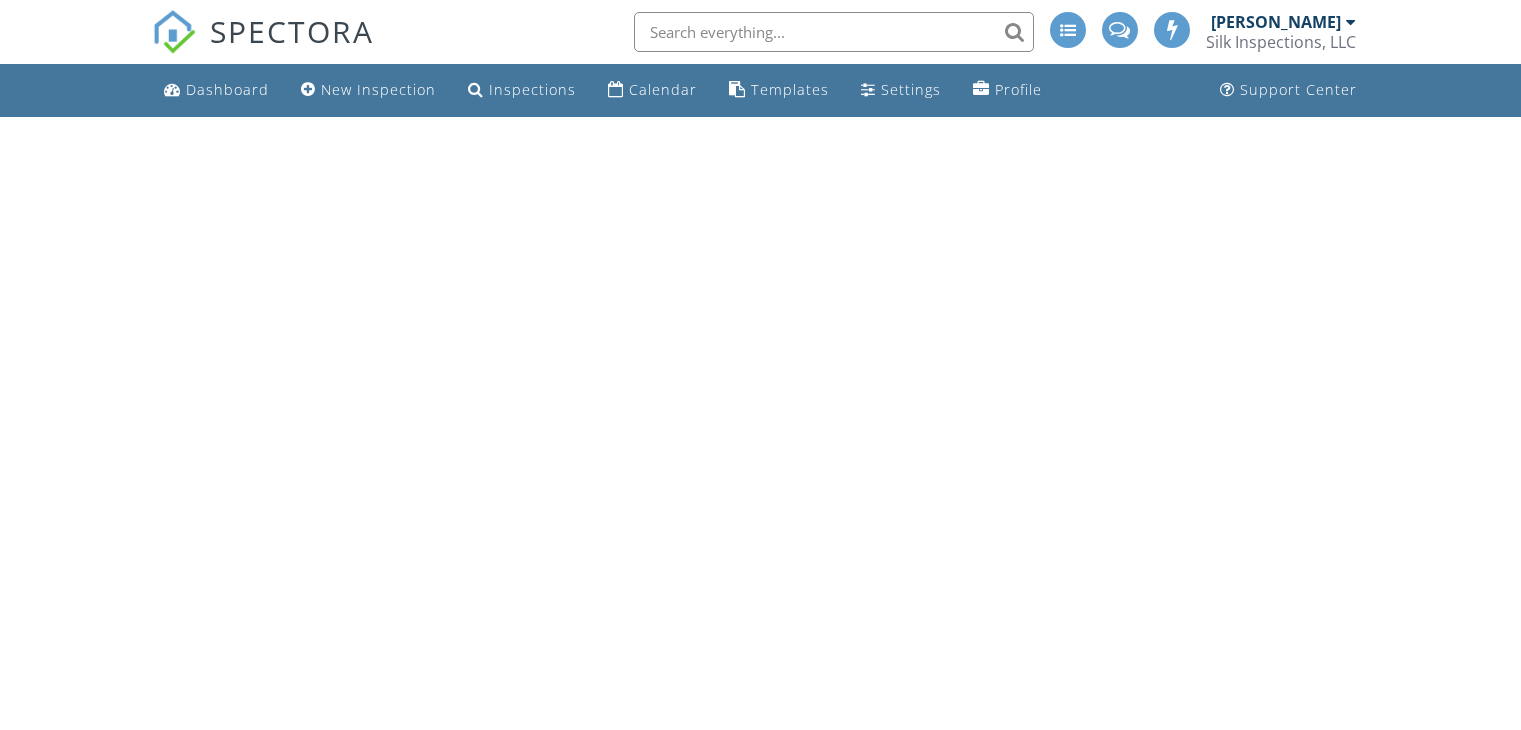 scroll, scrollTop: 0, scrollLeft: 0, axis: both 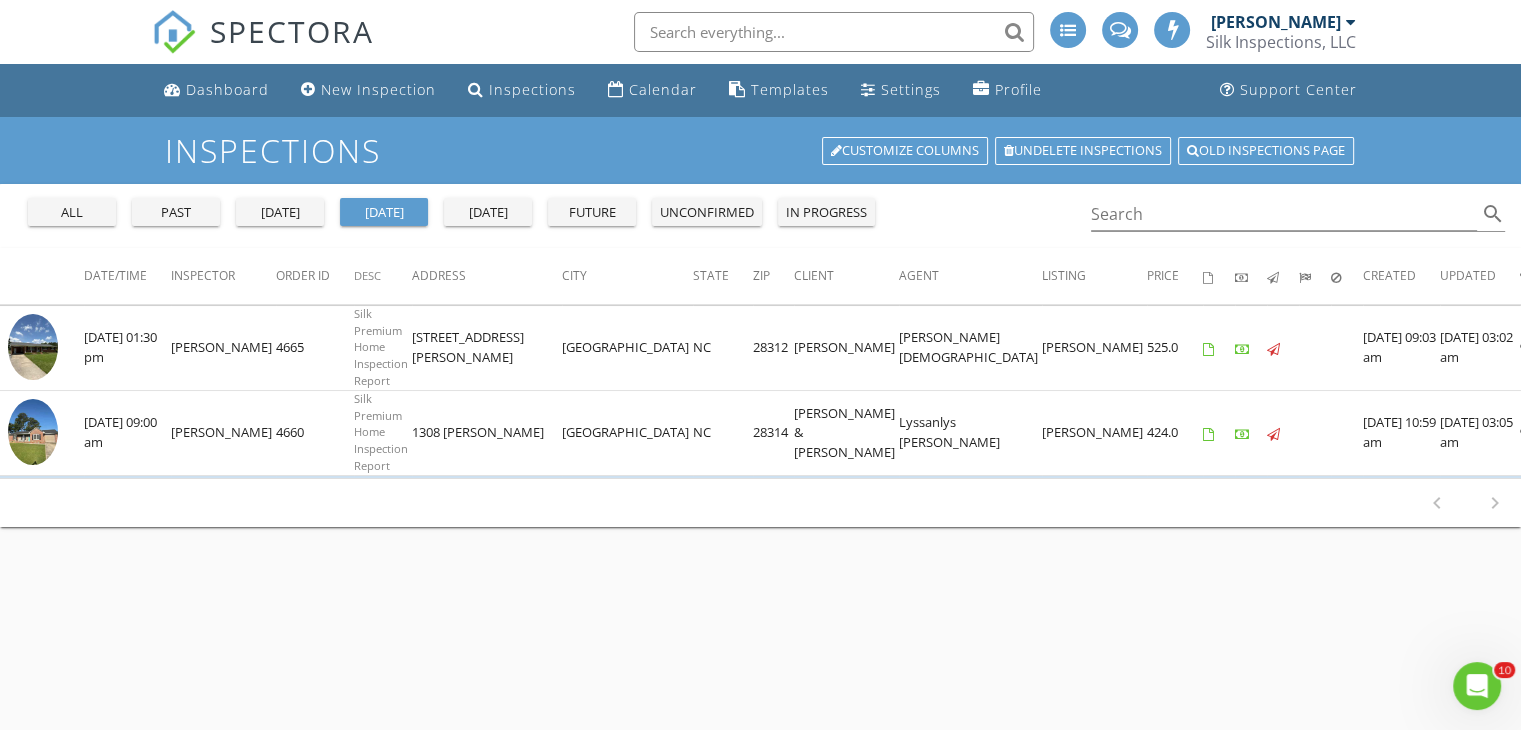 click on "past" at bounding box center (176, 213) 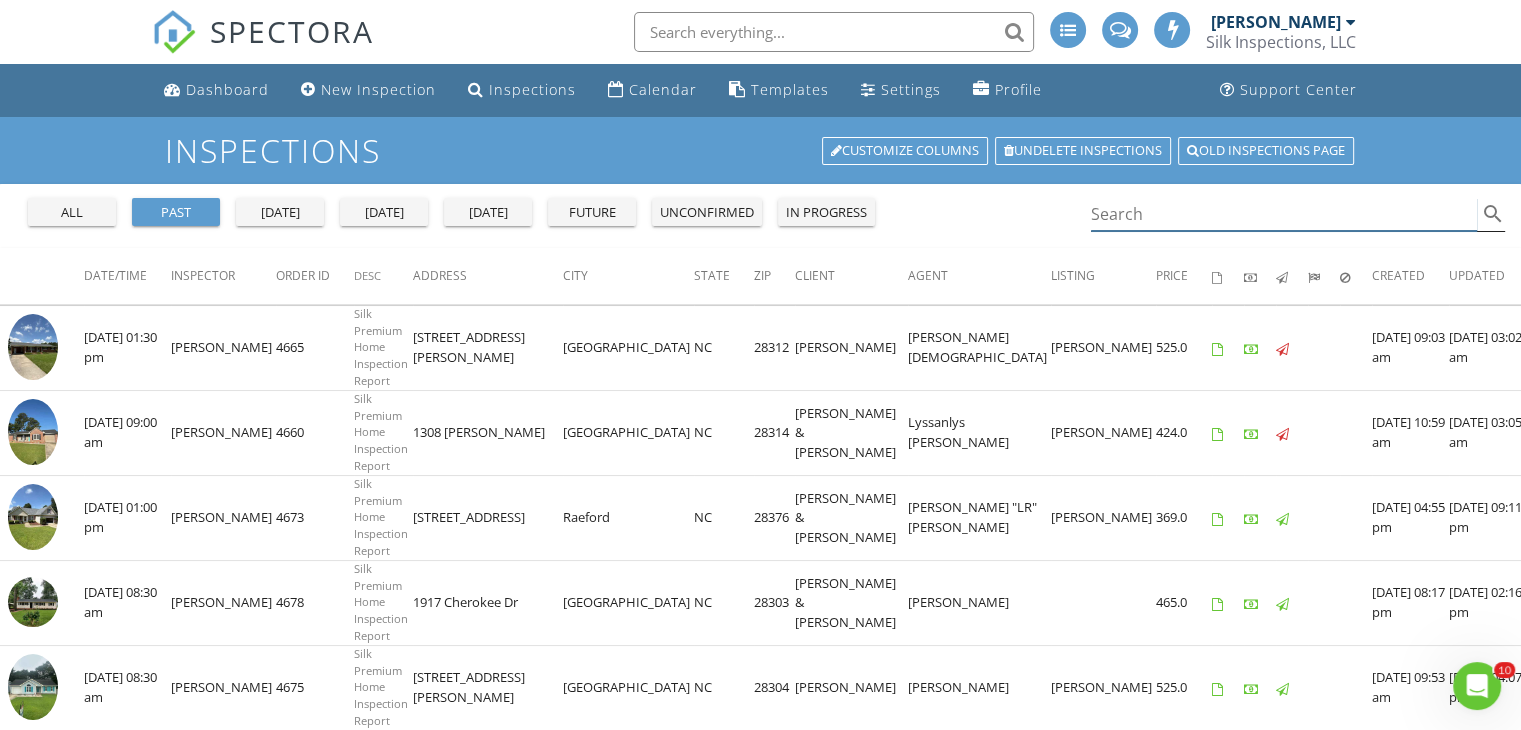click at bounding box center (1284, 214) 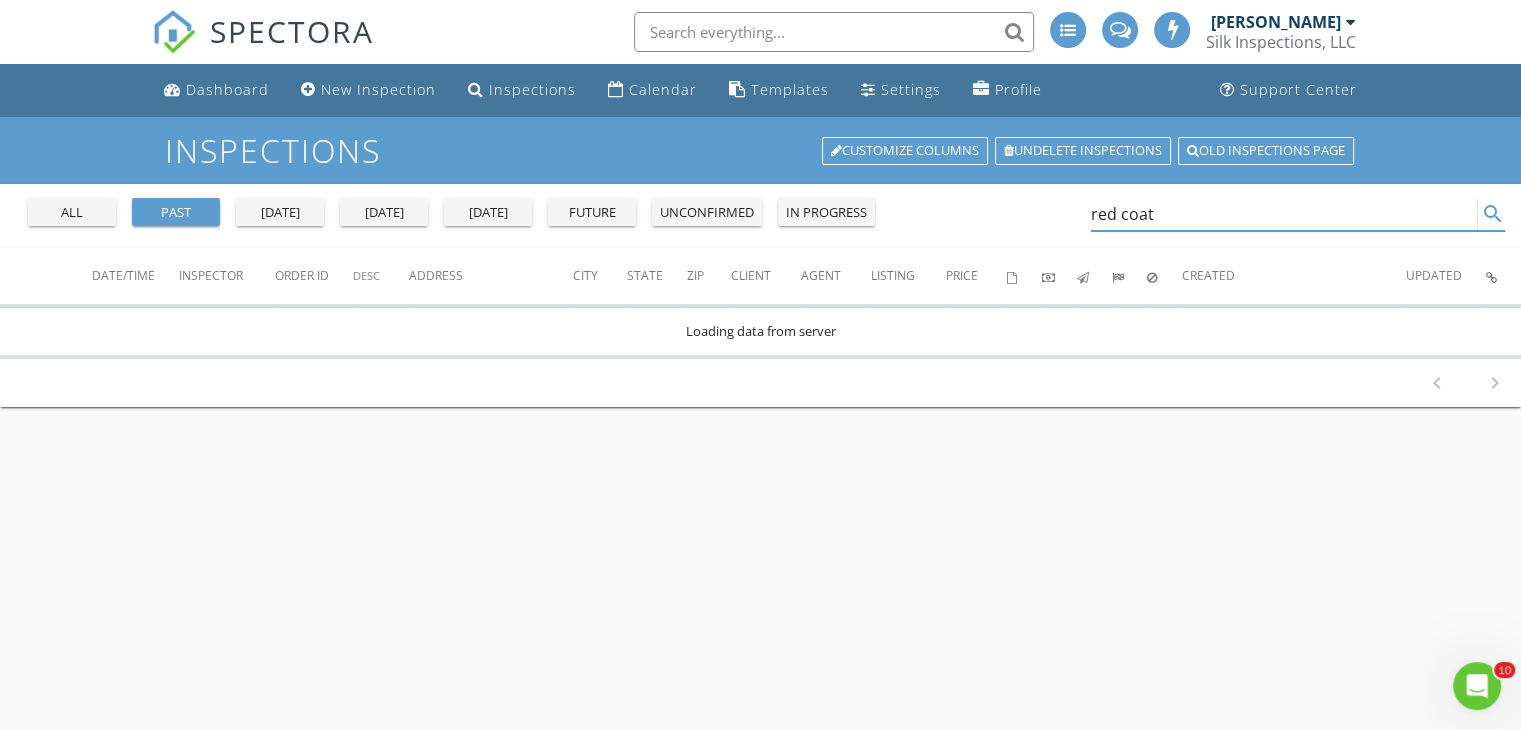 type on "red coat" 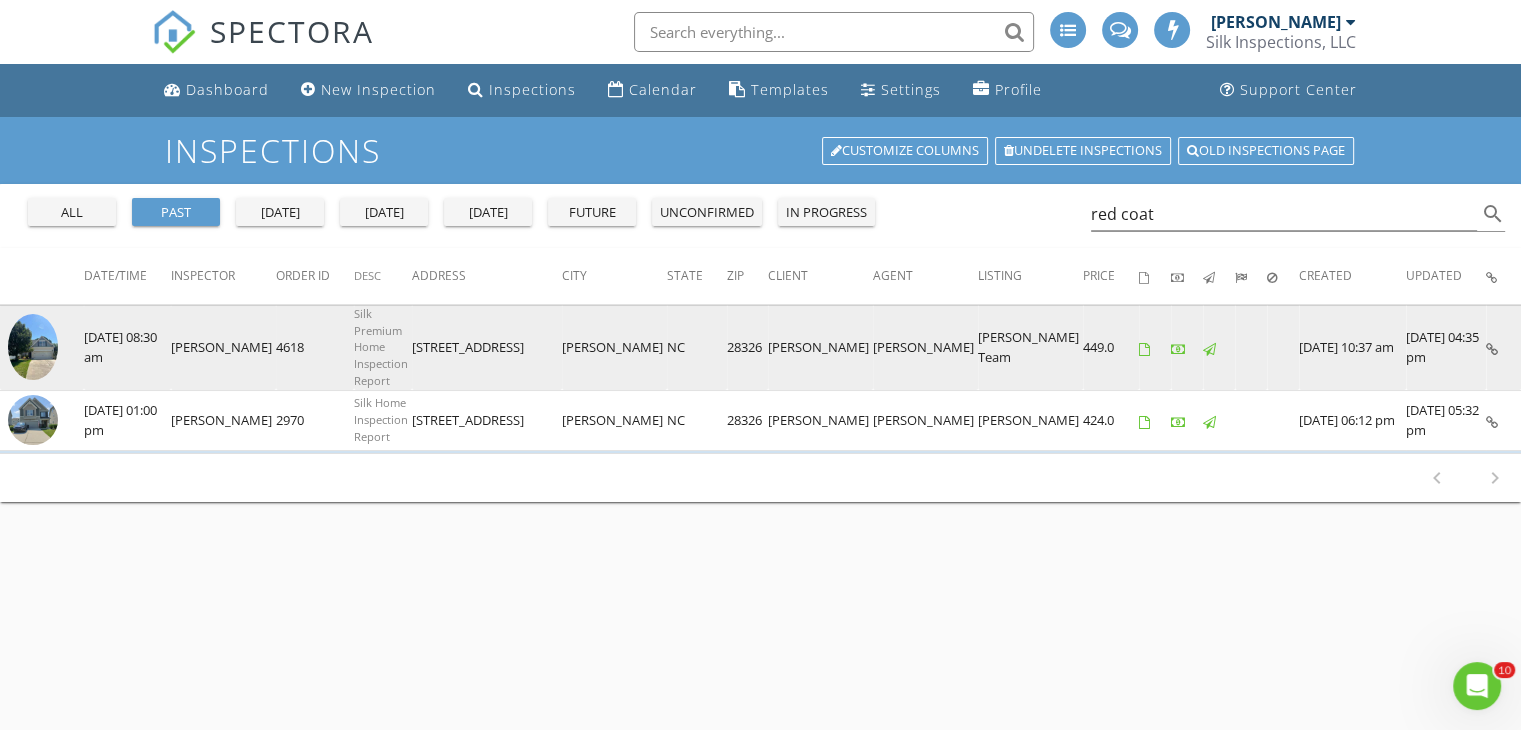 click at bounding box center [1492, 349] 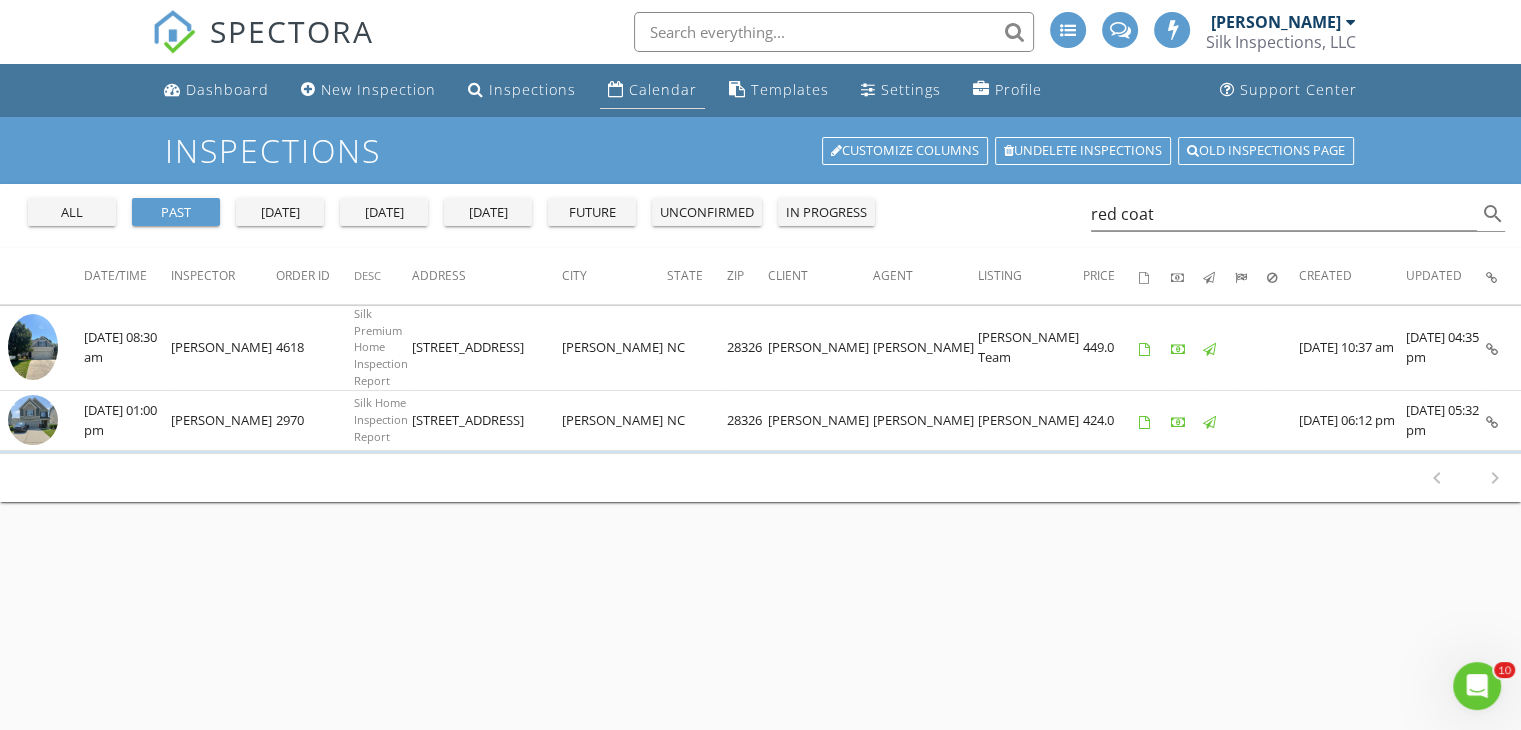 click on "Calendar" at bounding box center (652, 90) 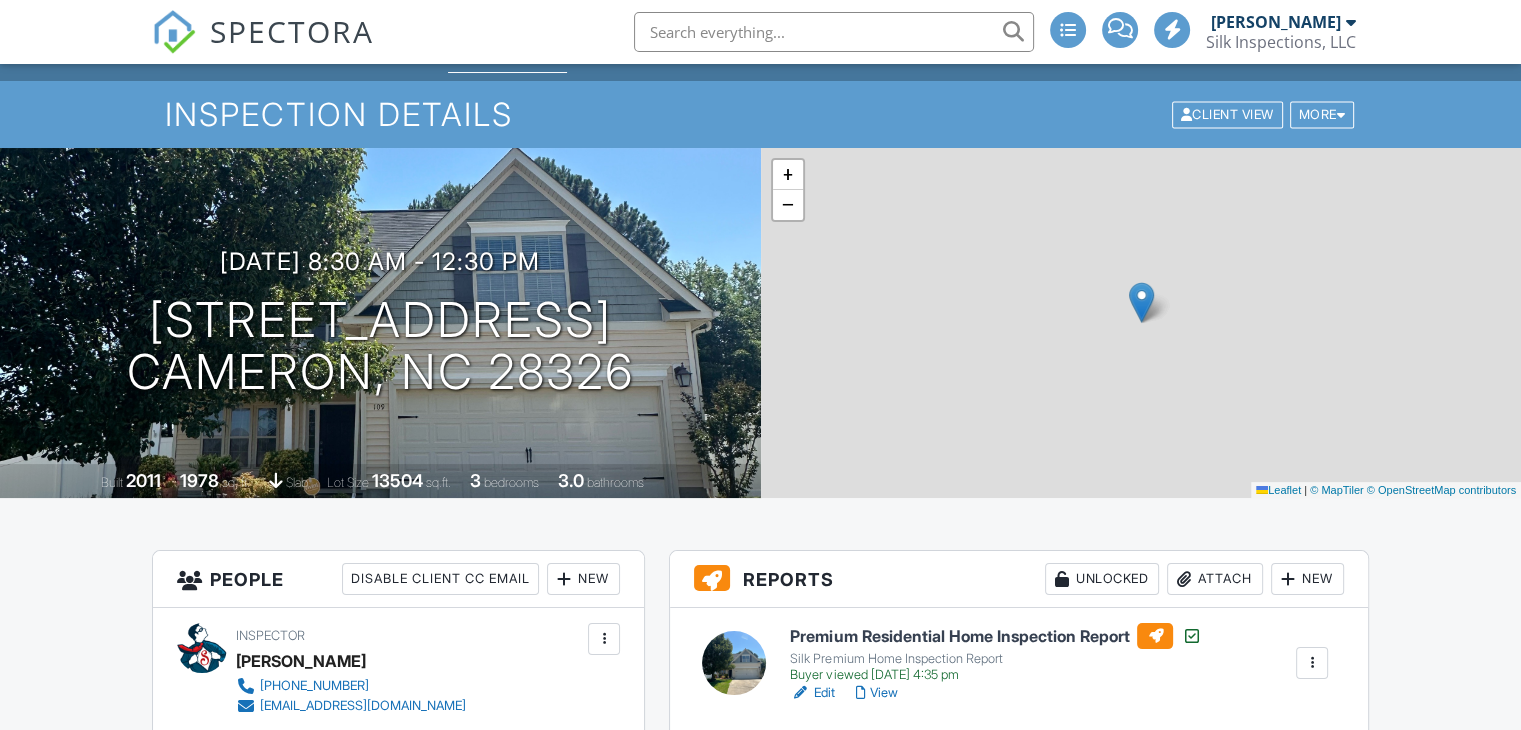scroll, scrollTop: 396, scrollLeft: 0, axis: vertical 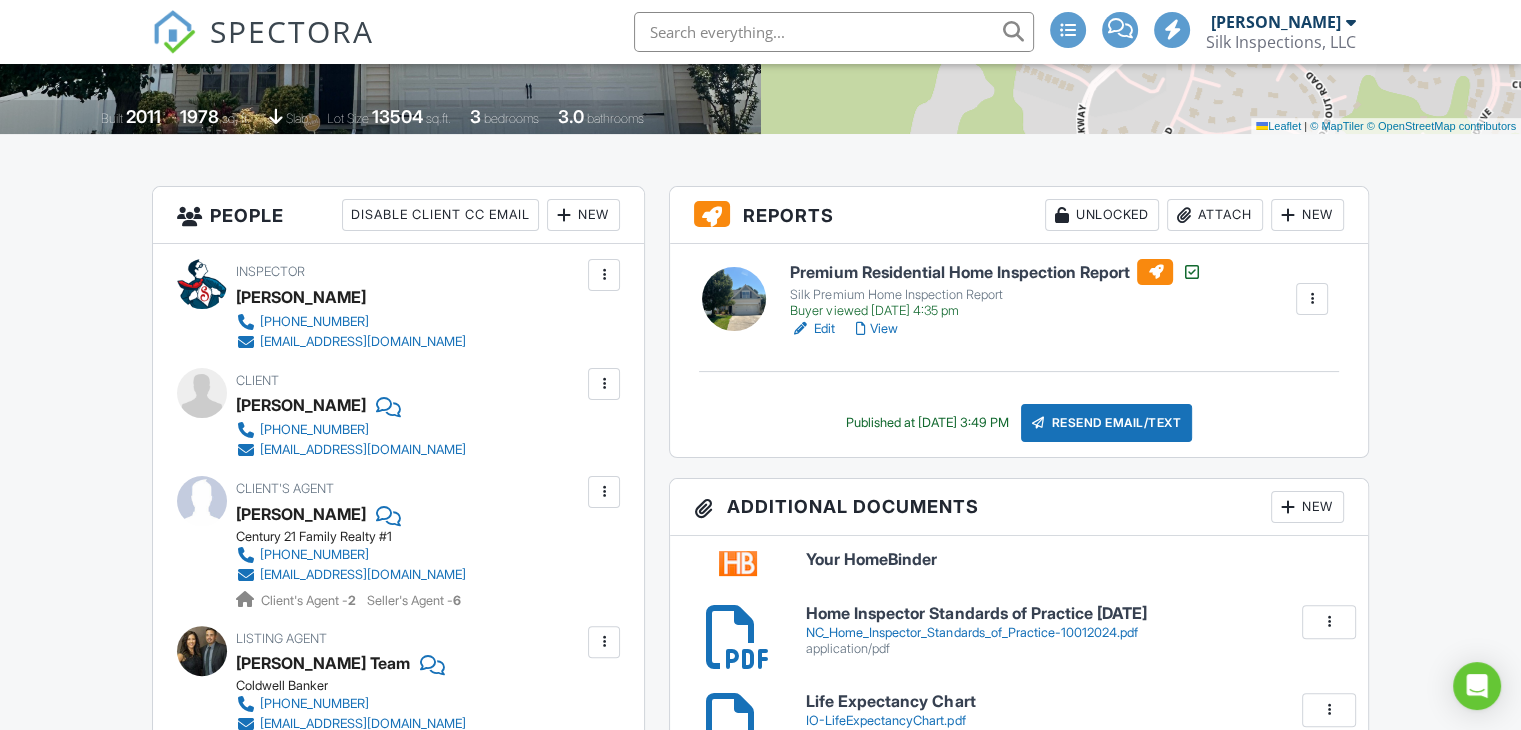 click on "View" at bounding box center (876, 329) 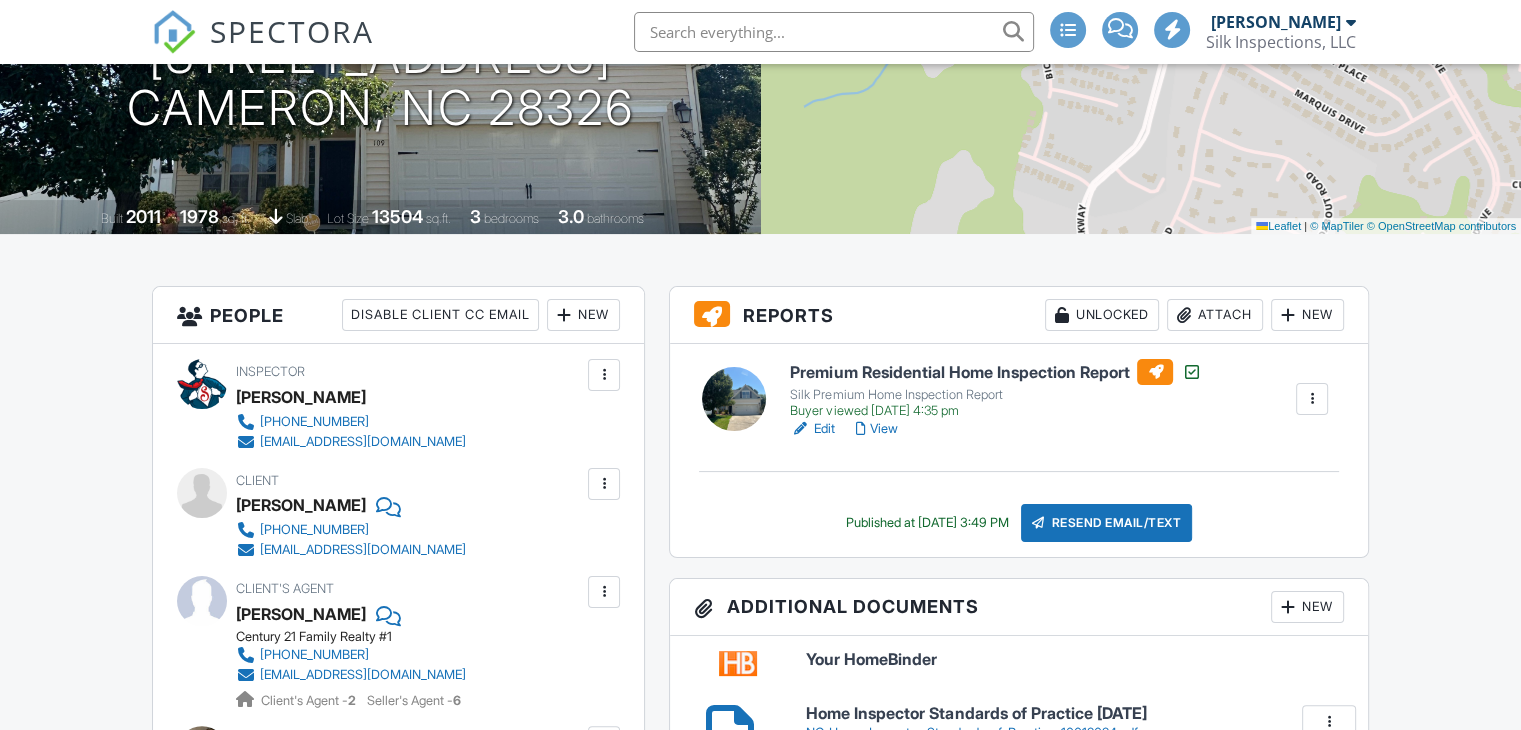 scroll, scrollTop: 400, scrollLeft: 0, axis: vertical 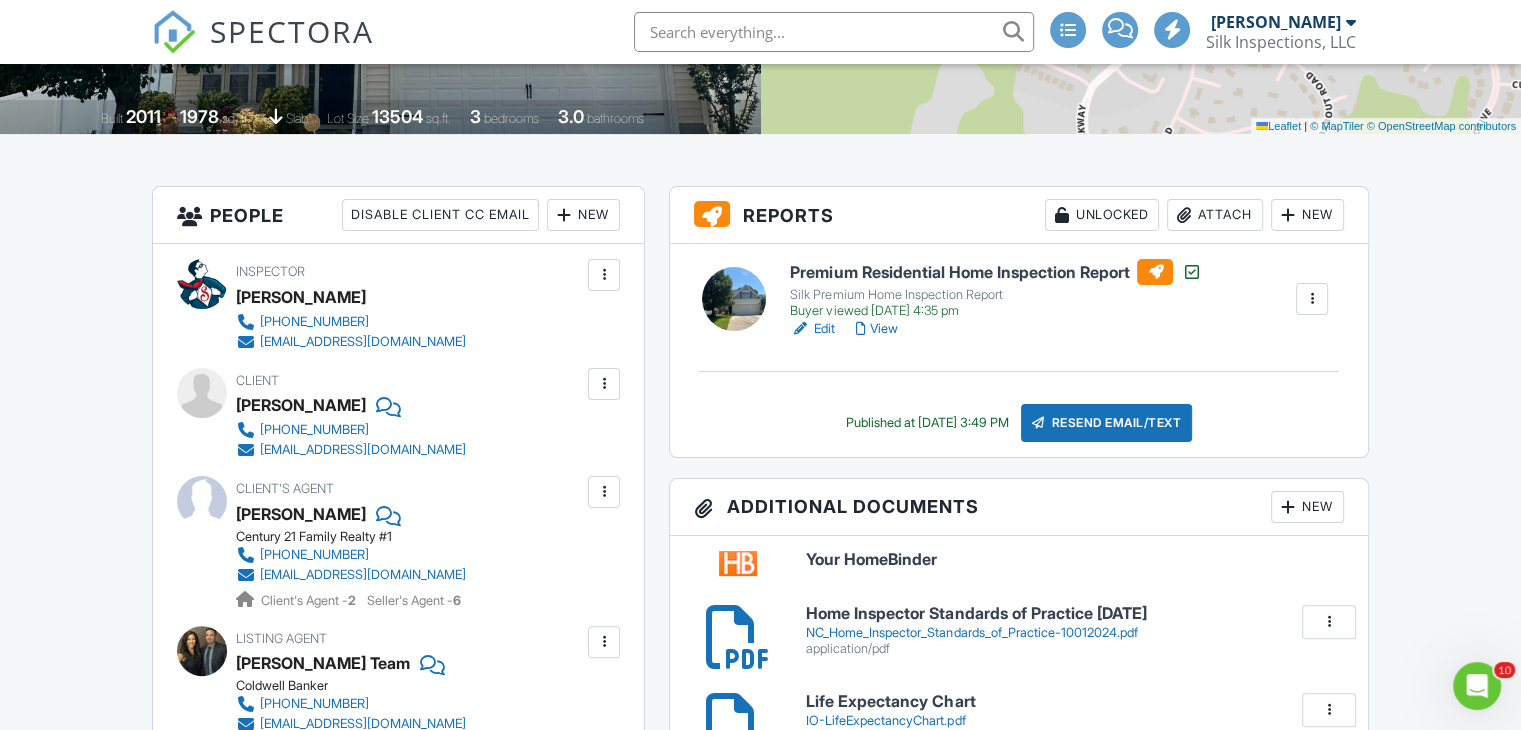click at bounding box center (1312, 299) 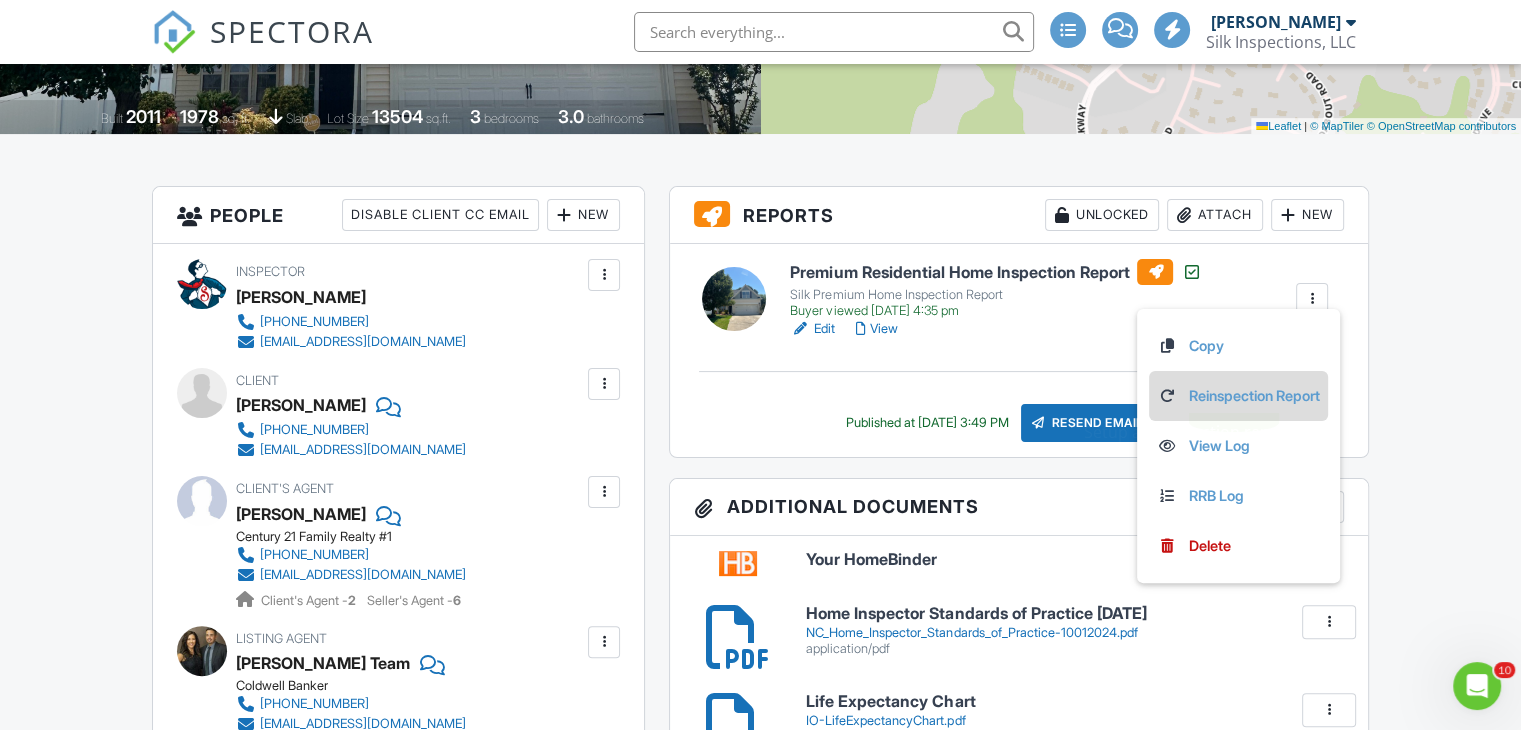 click on "Reinspection Report" at bounding box center (1238, 396) 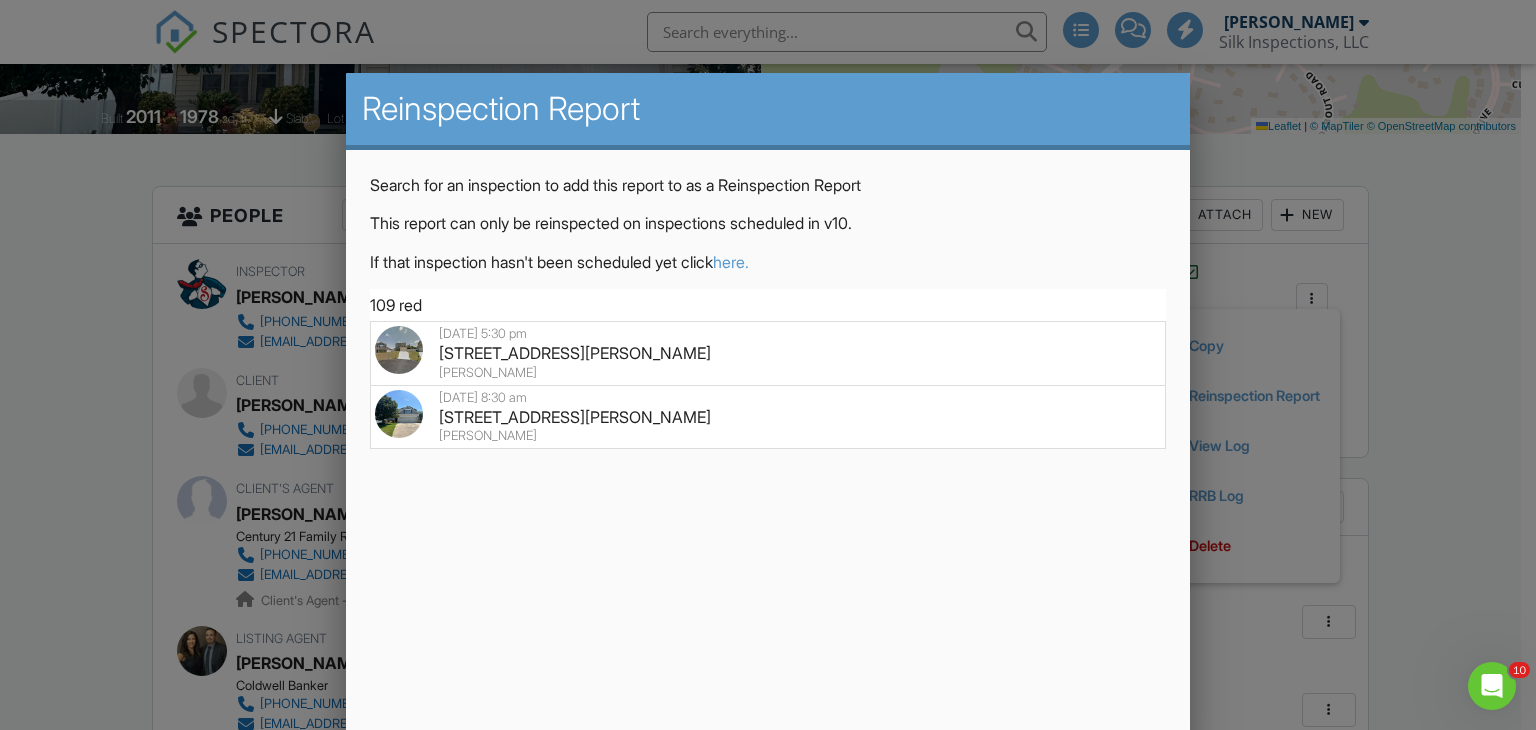 click on "109 Red Coat Dr, Cameron, NC 28326" at bounding box center (768, 353) 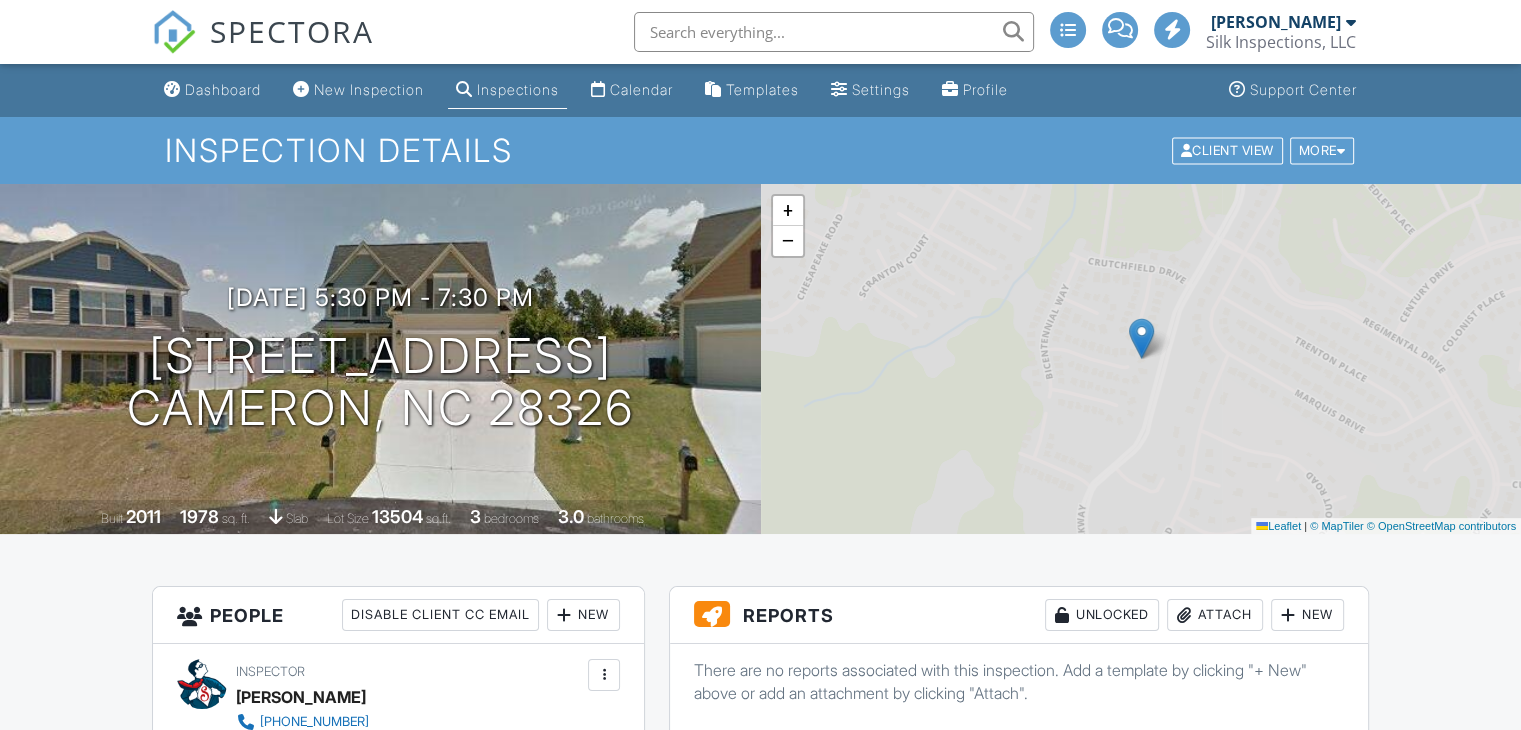 scroll, scrollTop: 300, scrollLeft: 0, axis: vertical 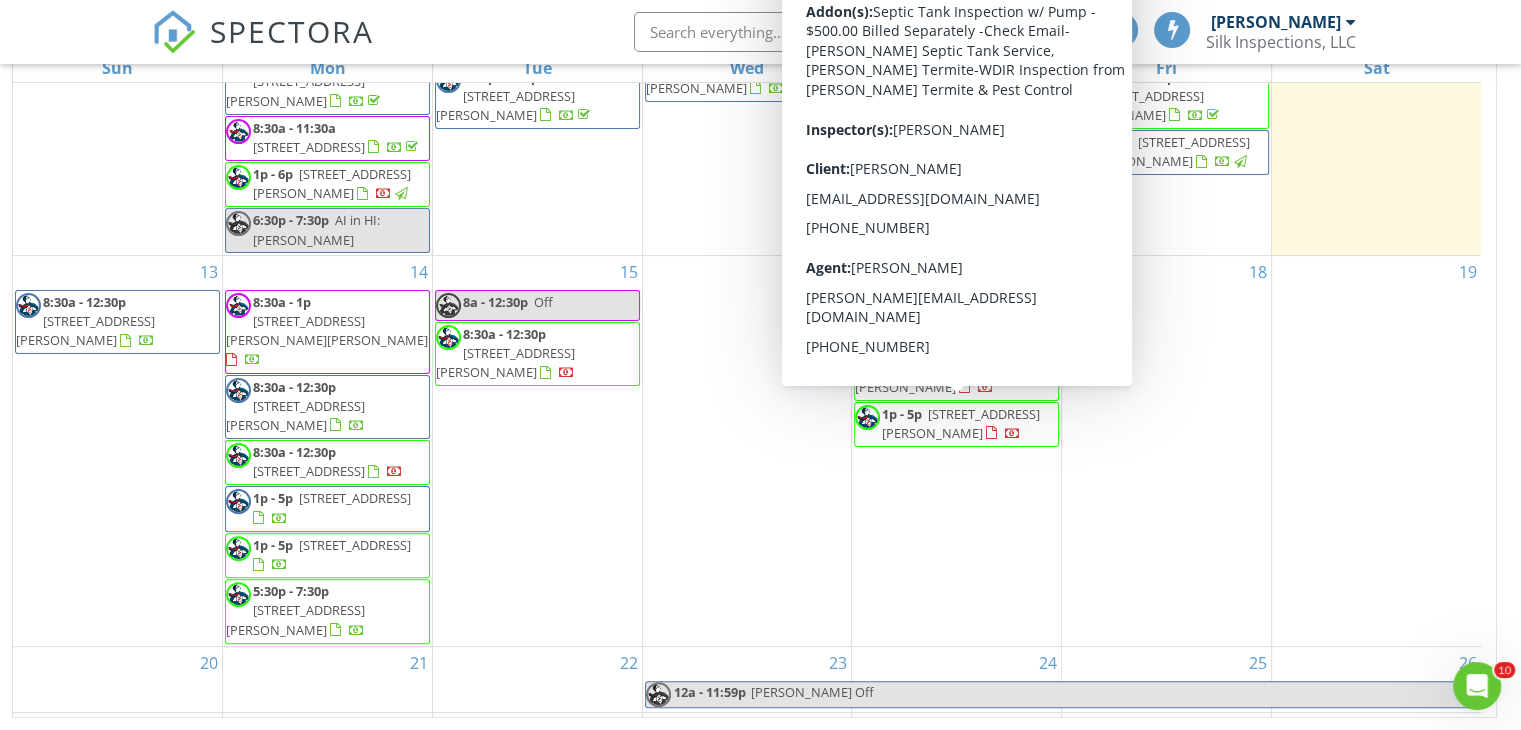 click on "[STREET_ADDRESS][PERSON_NAME]" at bounding box center (961, 423) 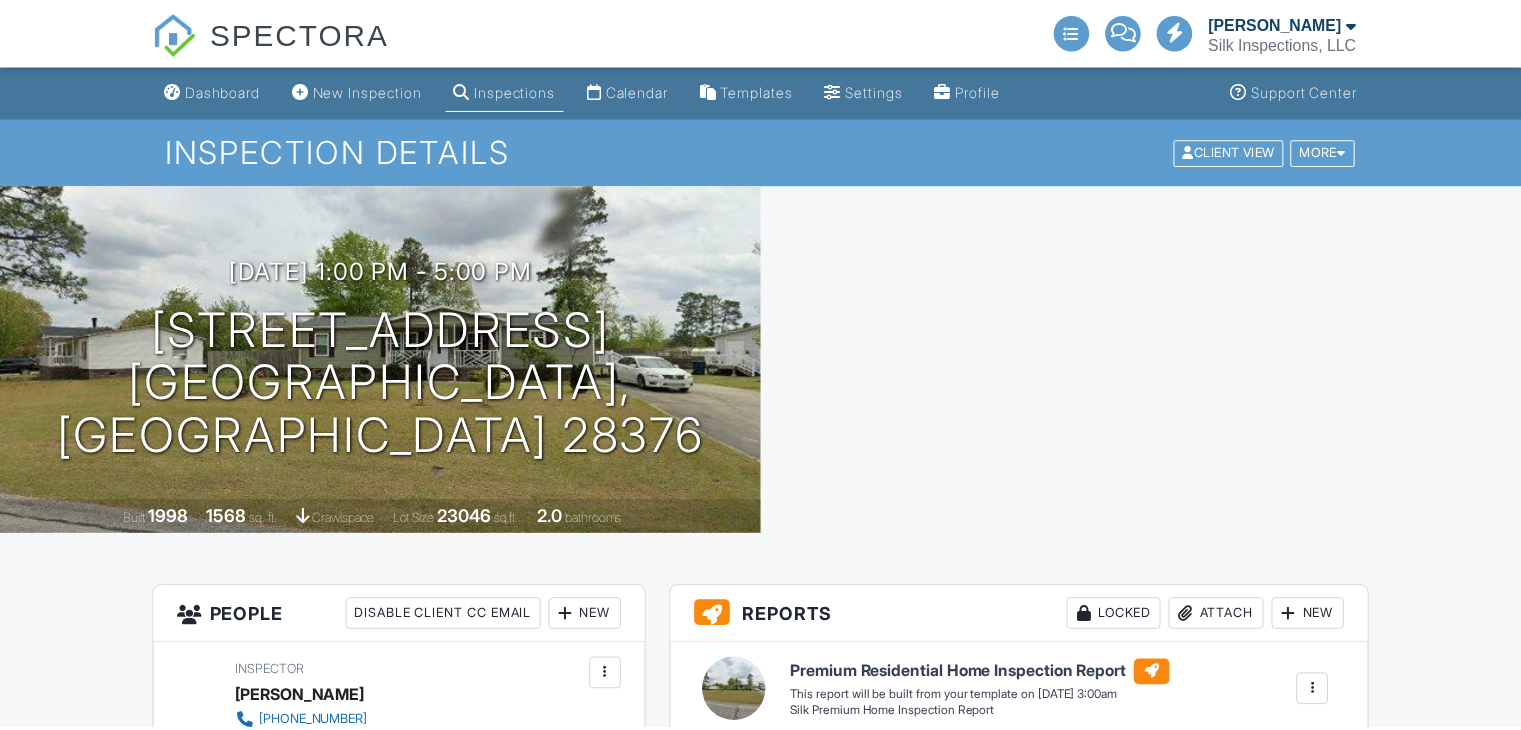 scroll, scrollTop: 0, scrollLeft: 0, axis: both 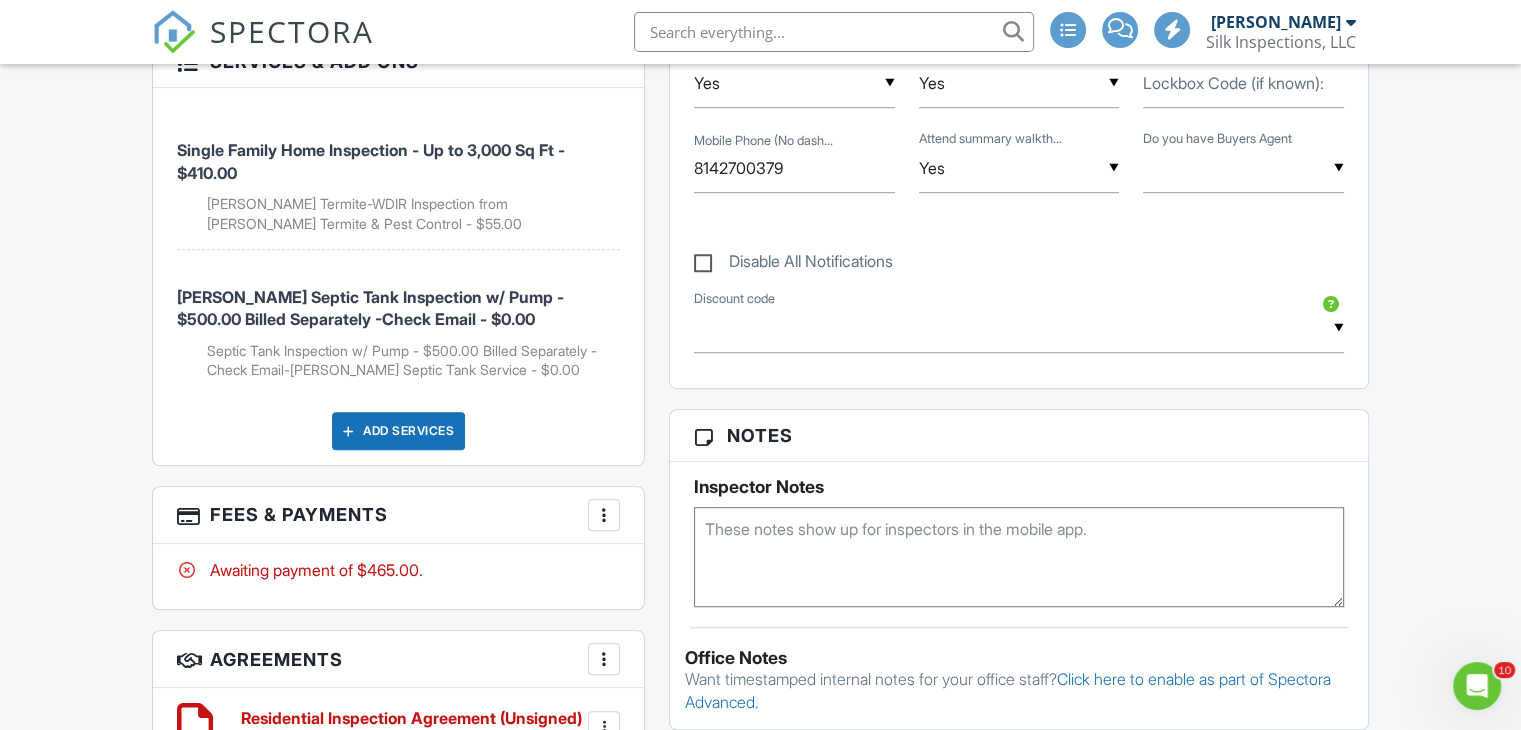 click on "Add Services" at bounding box center (398, 431) 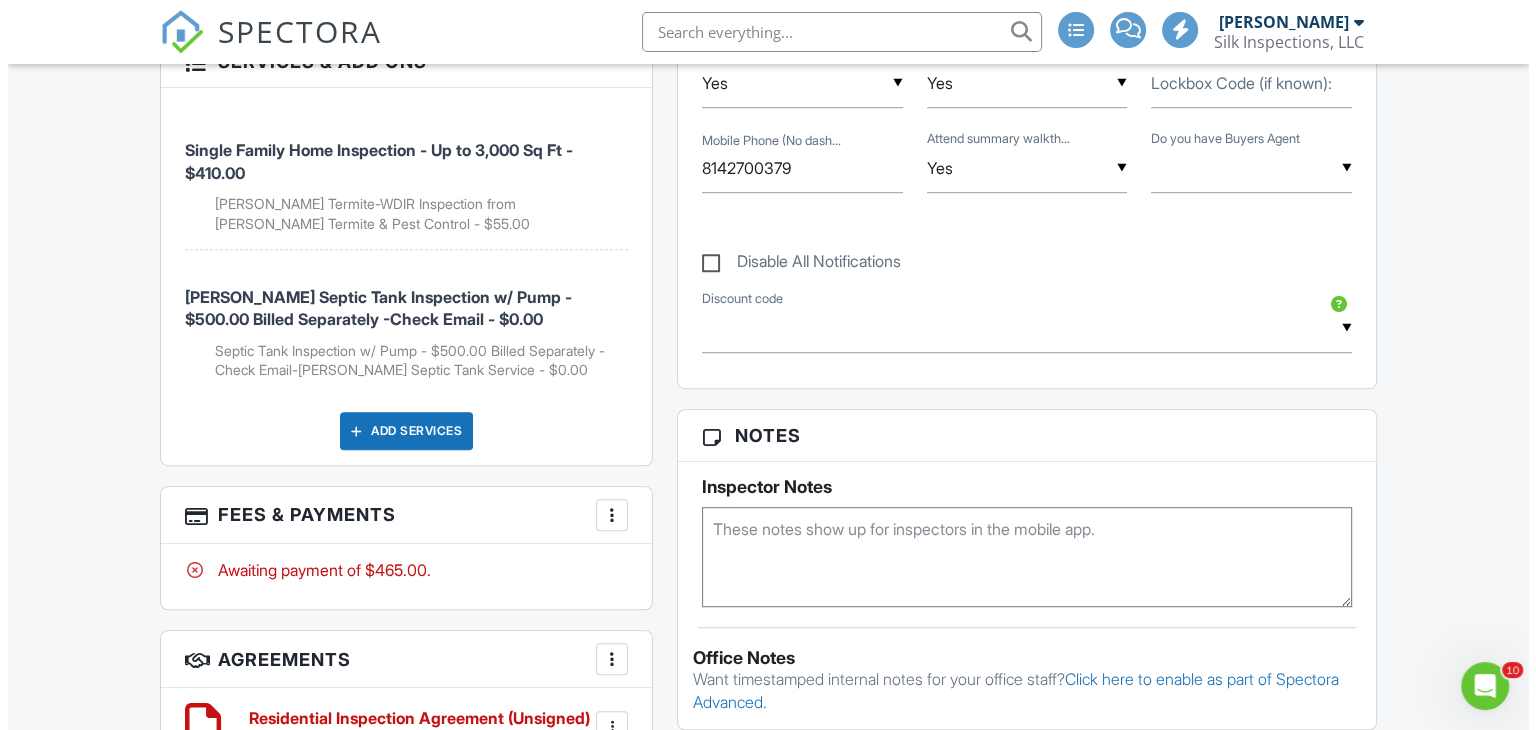 scroll, scrollTop: 0, scrollLeft: 0, axis: both 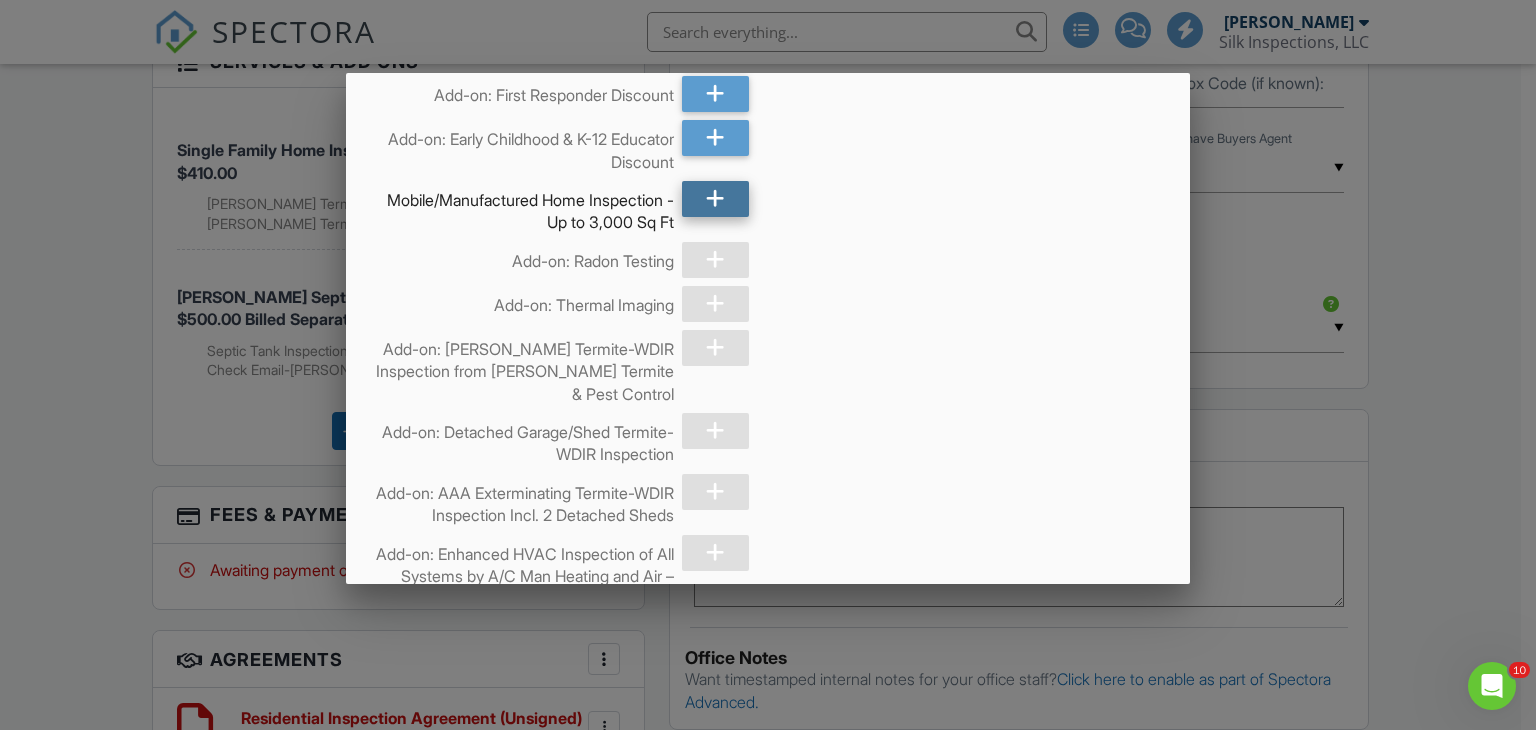 click at bounding box center (715, 199) 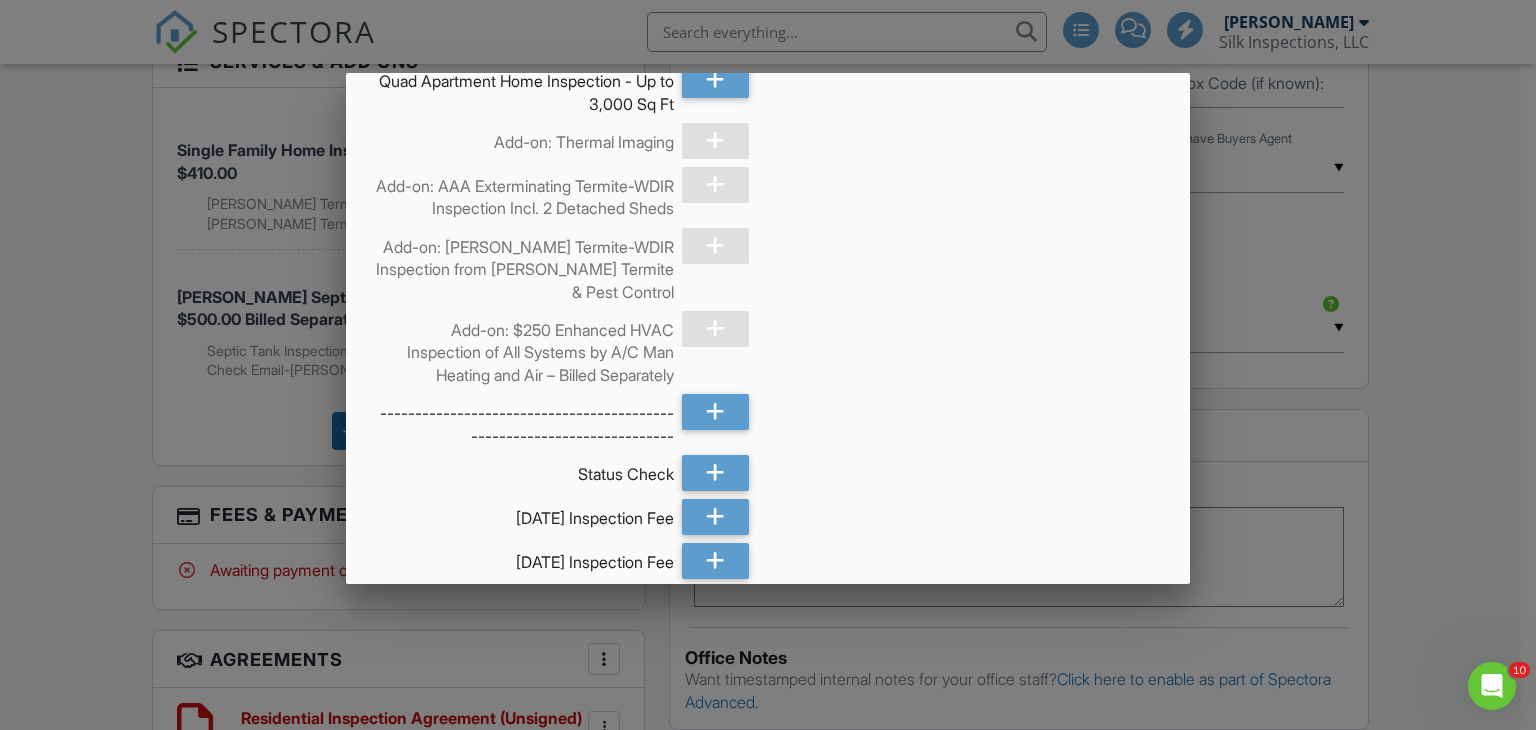 scroll, scrollTop: 10225, scrollLeft: 0, axis: vertical 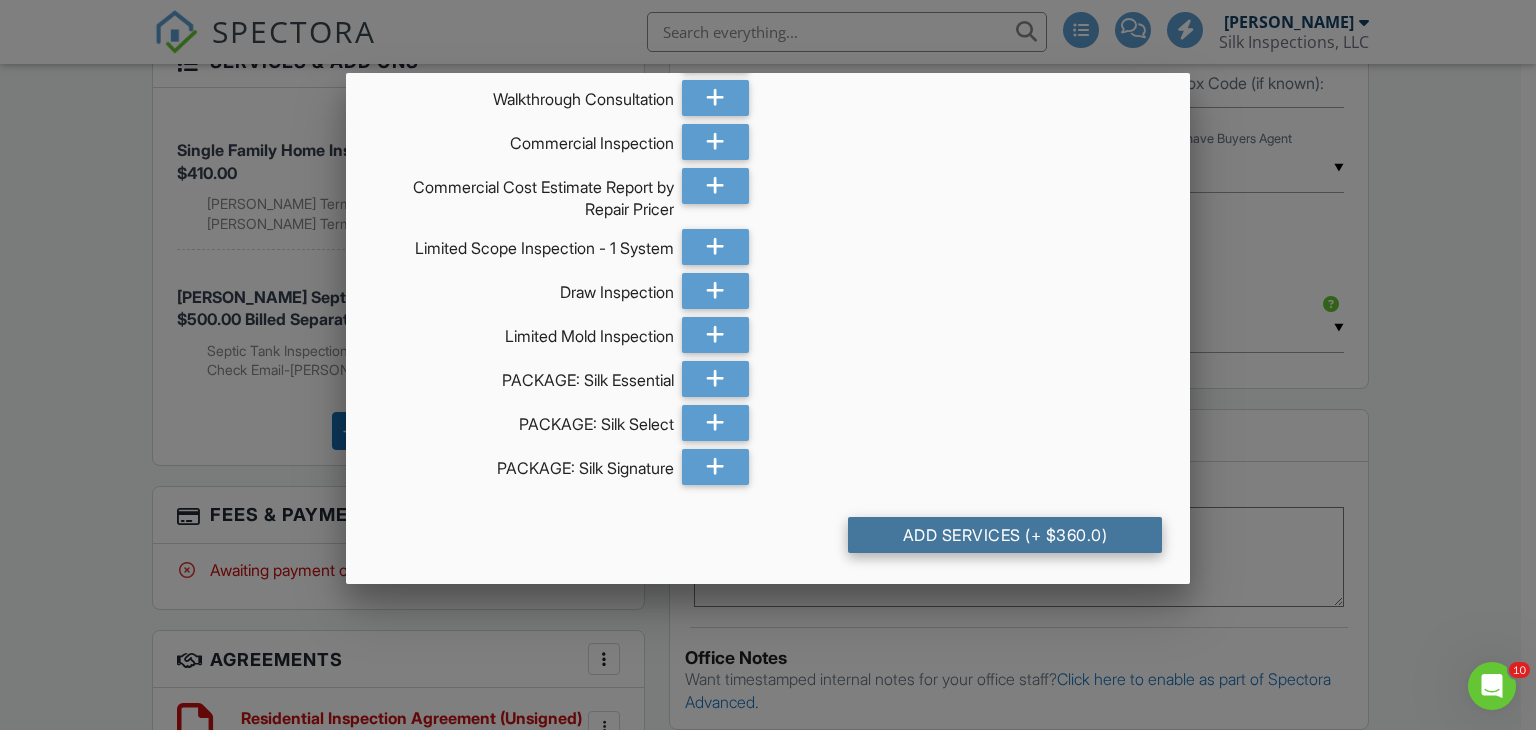 click on "Add Services
(+ $360.0)" at bounding box center [1005, 535] 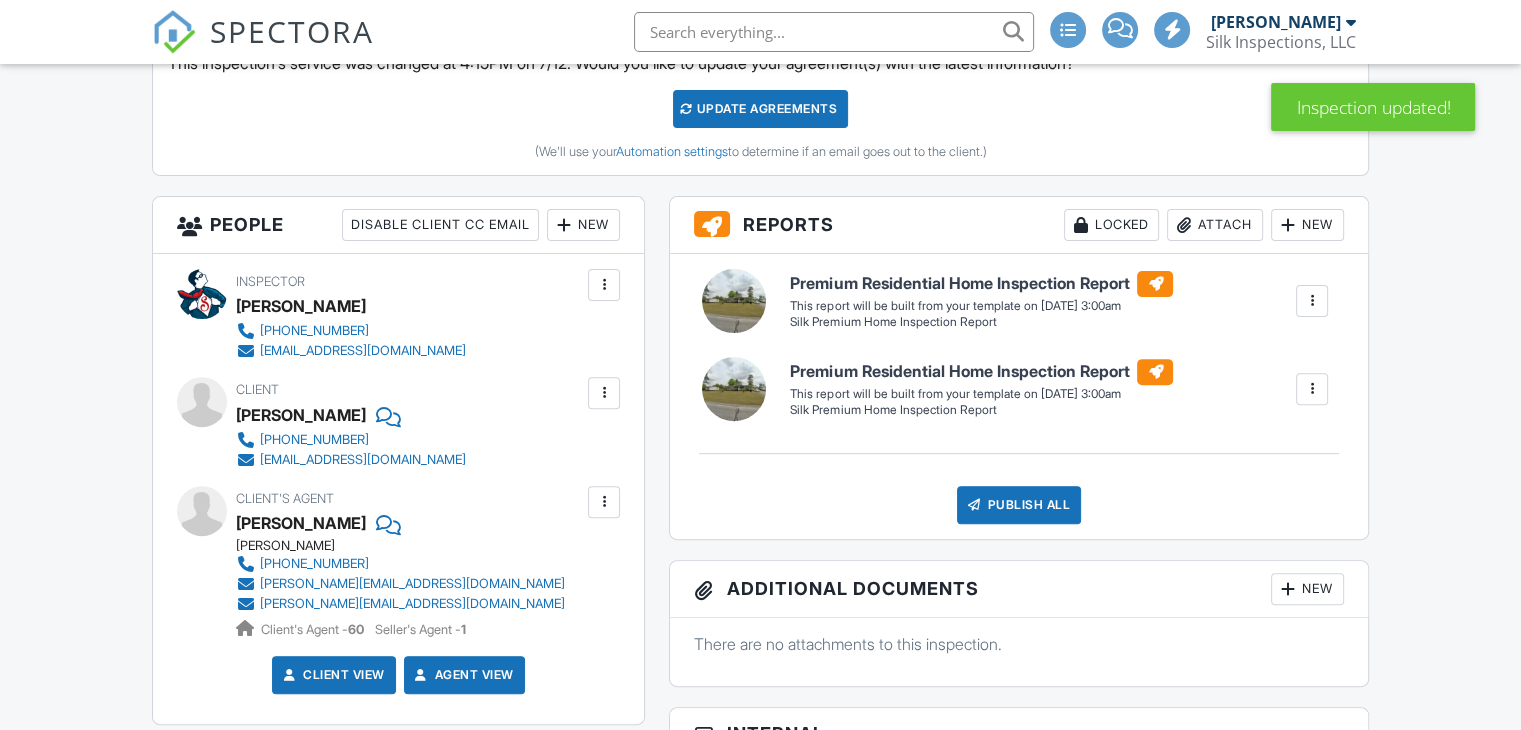 scroll, scrollTop: 689, scrollLeft: 0, axis: vertical 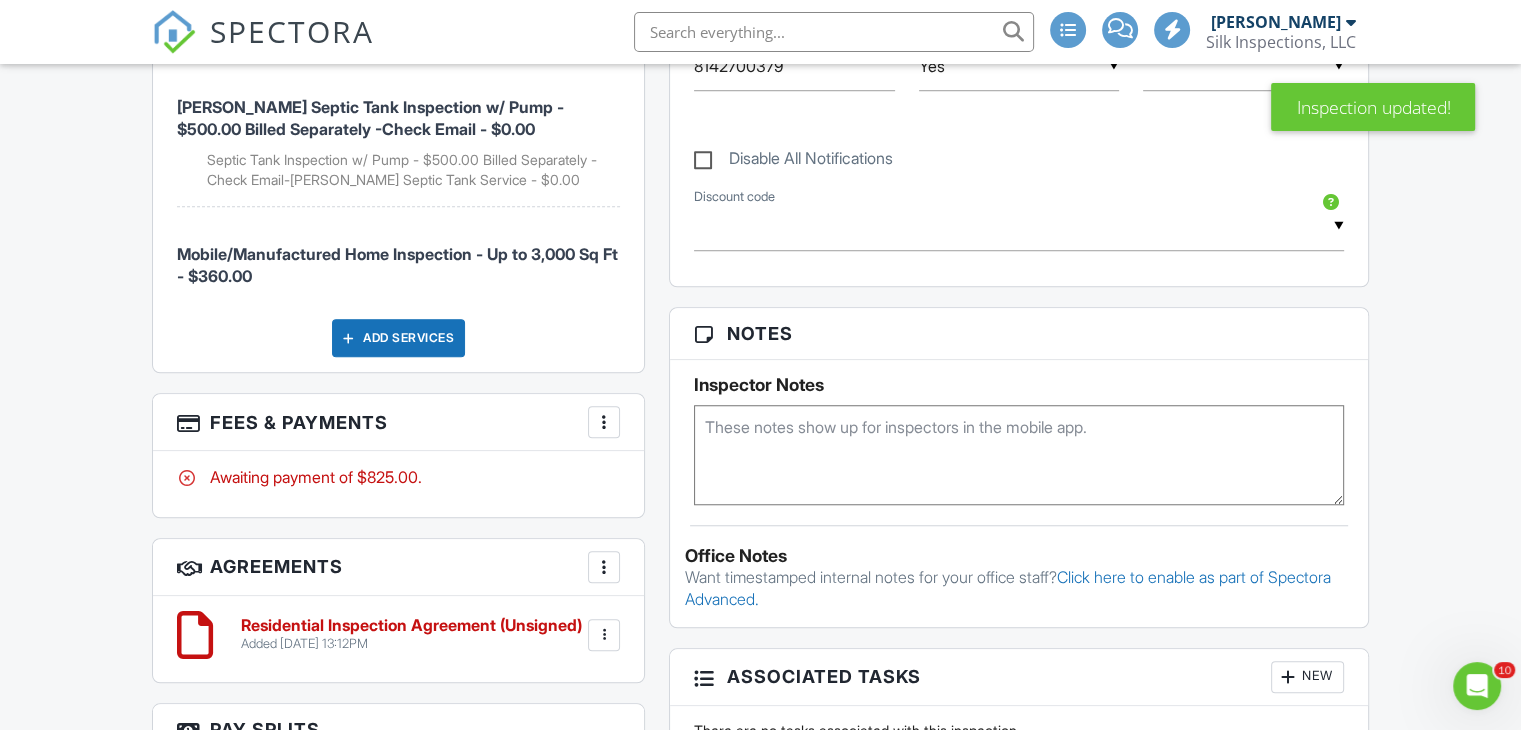 click at bounding box center [604, 422] 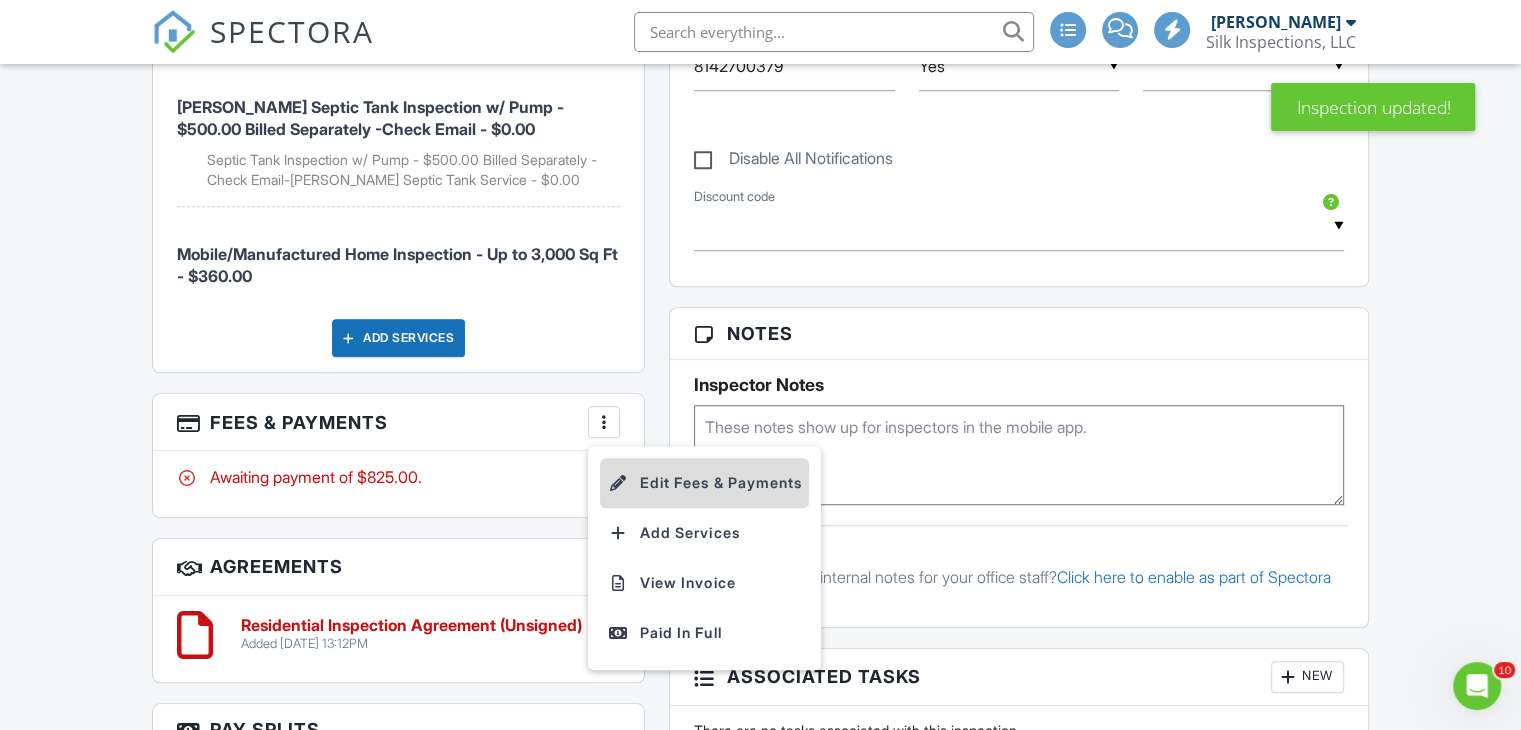 click on "Edit Fees & Payments" at bounding box center [704, 483] 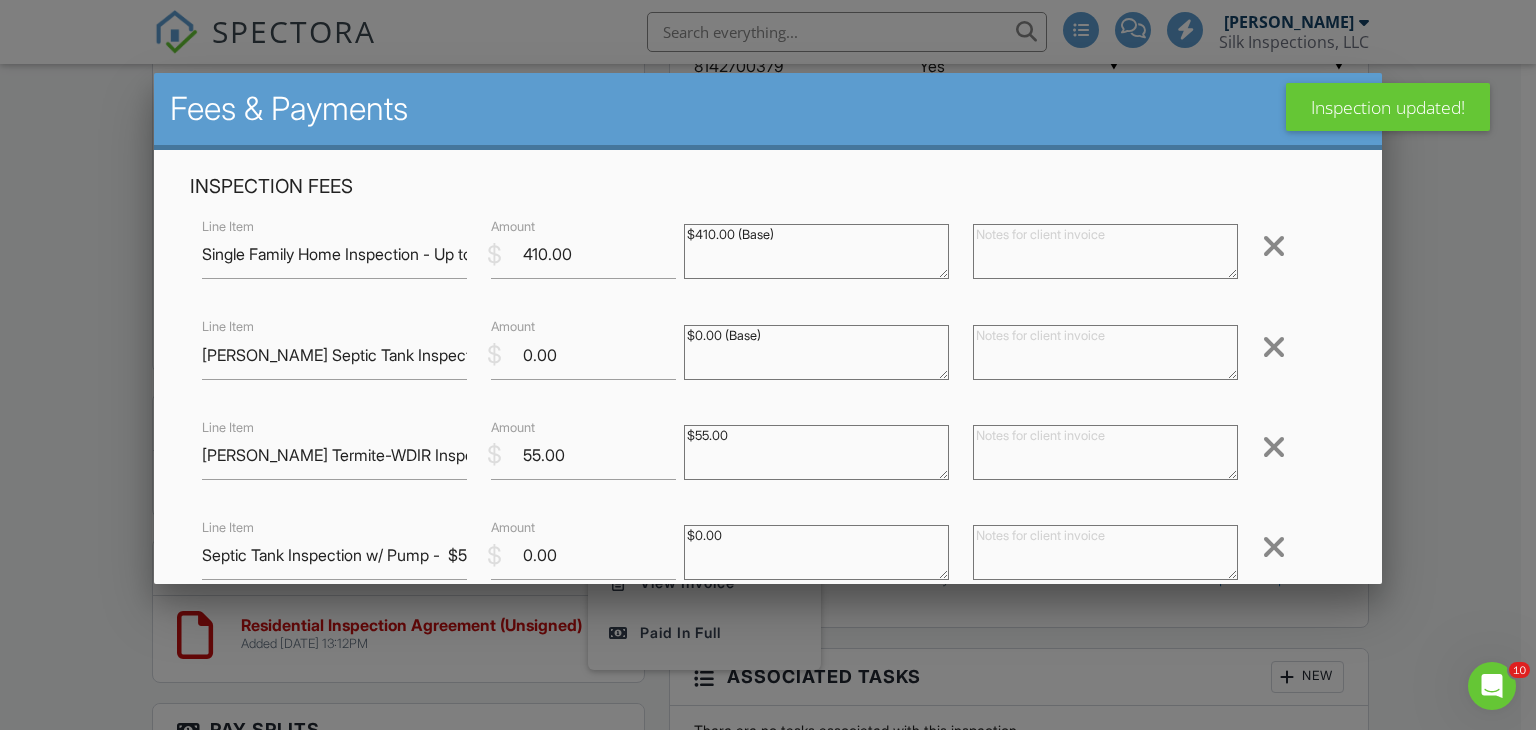 click at bounding box center [1274, 246] 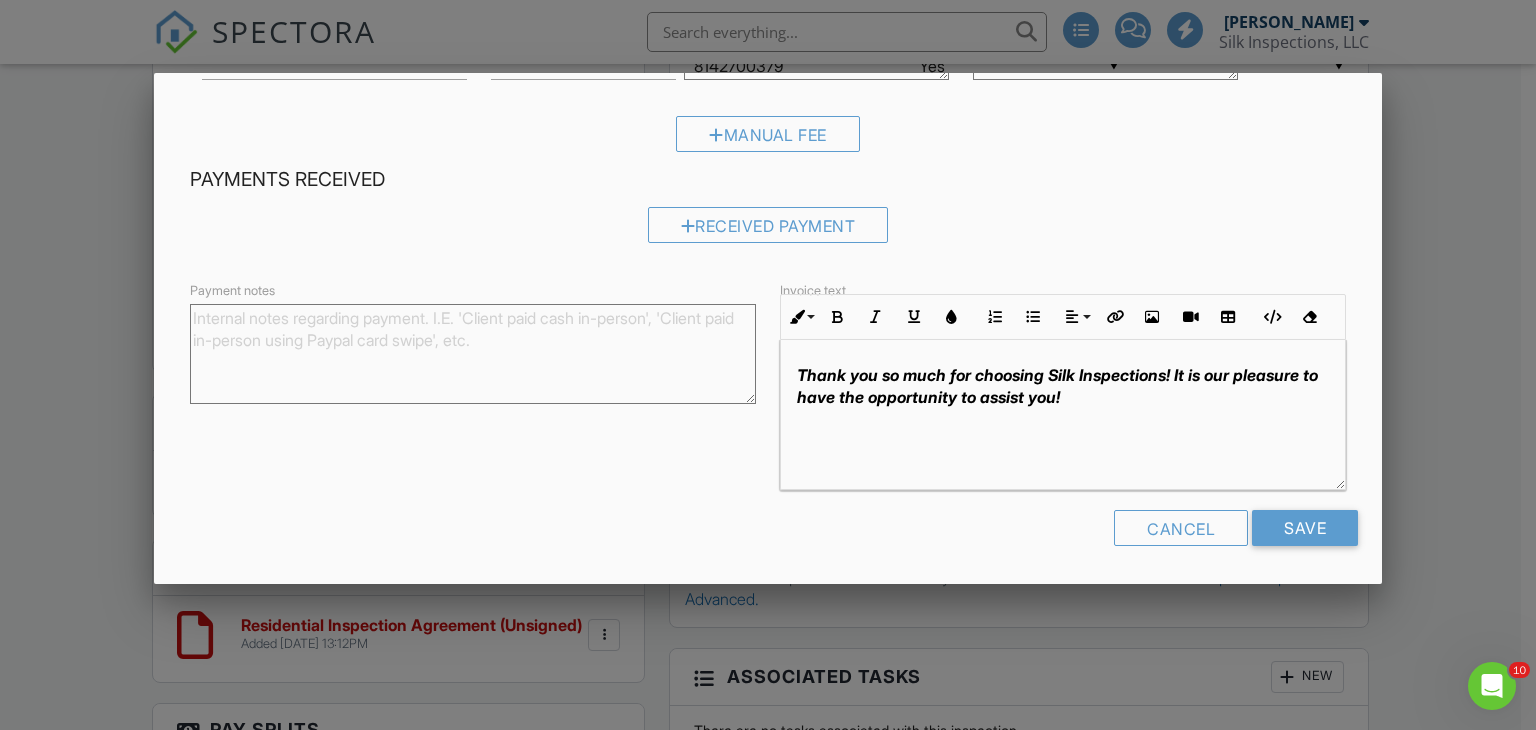 scroll, scrollTop: 500, scrollLeft: 0, axis: vertical 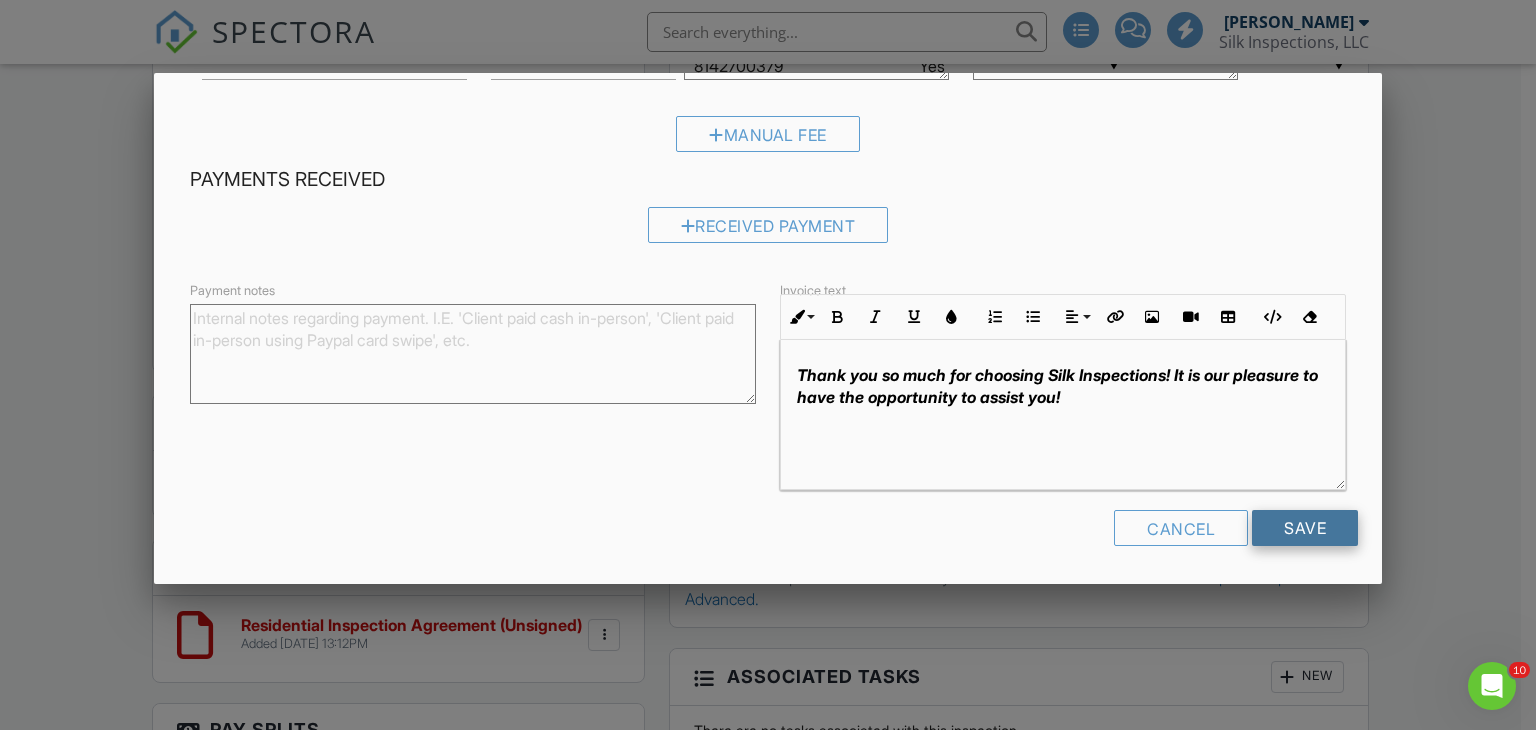 click on "Save" at bounding box center (1305, 528) 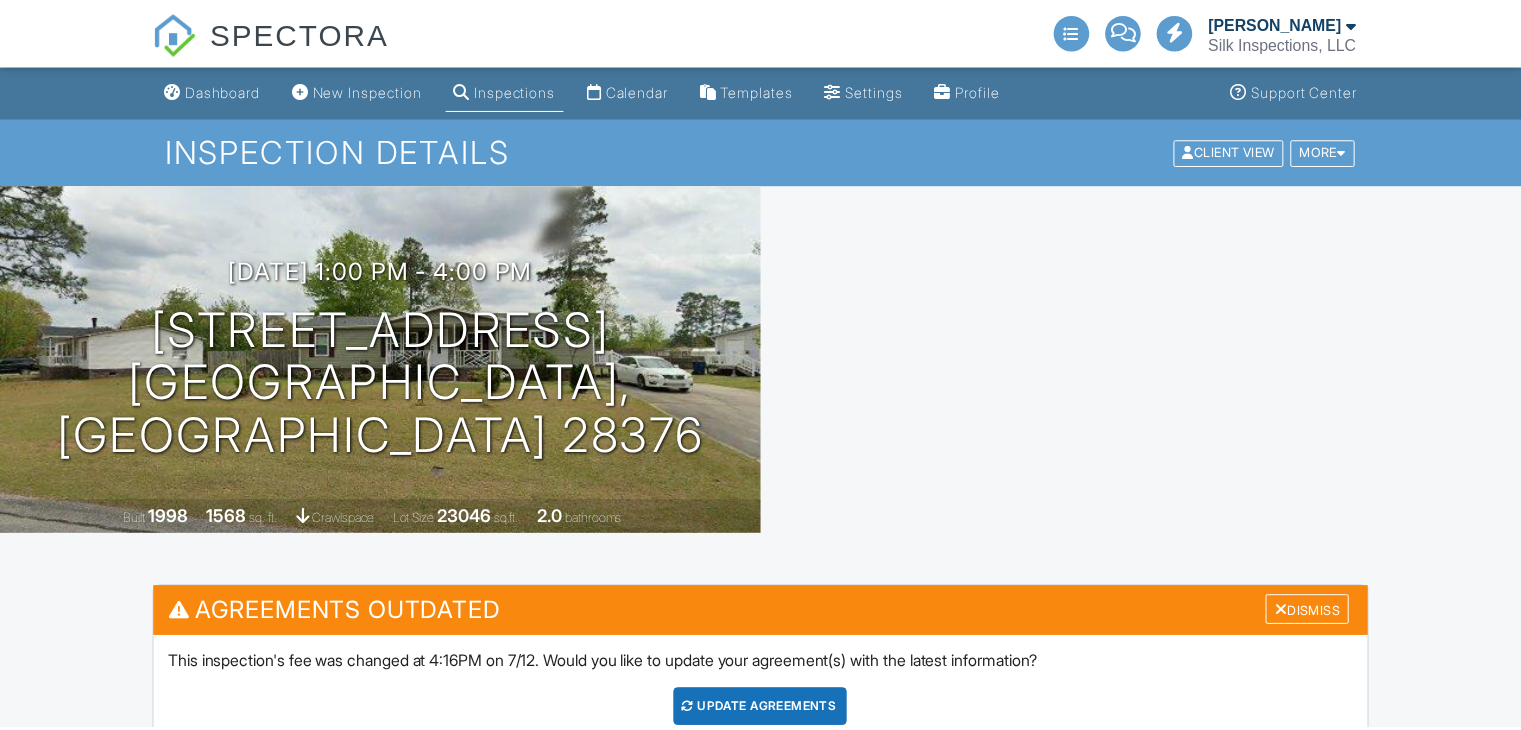 scroll, scrollTop: 0, scrollLeft: 0, axis: both 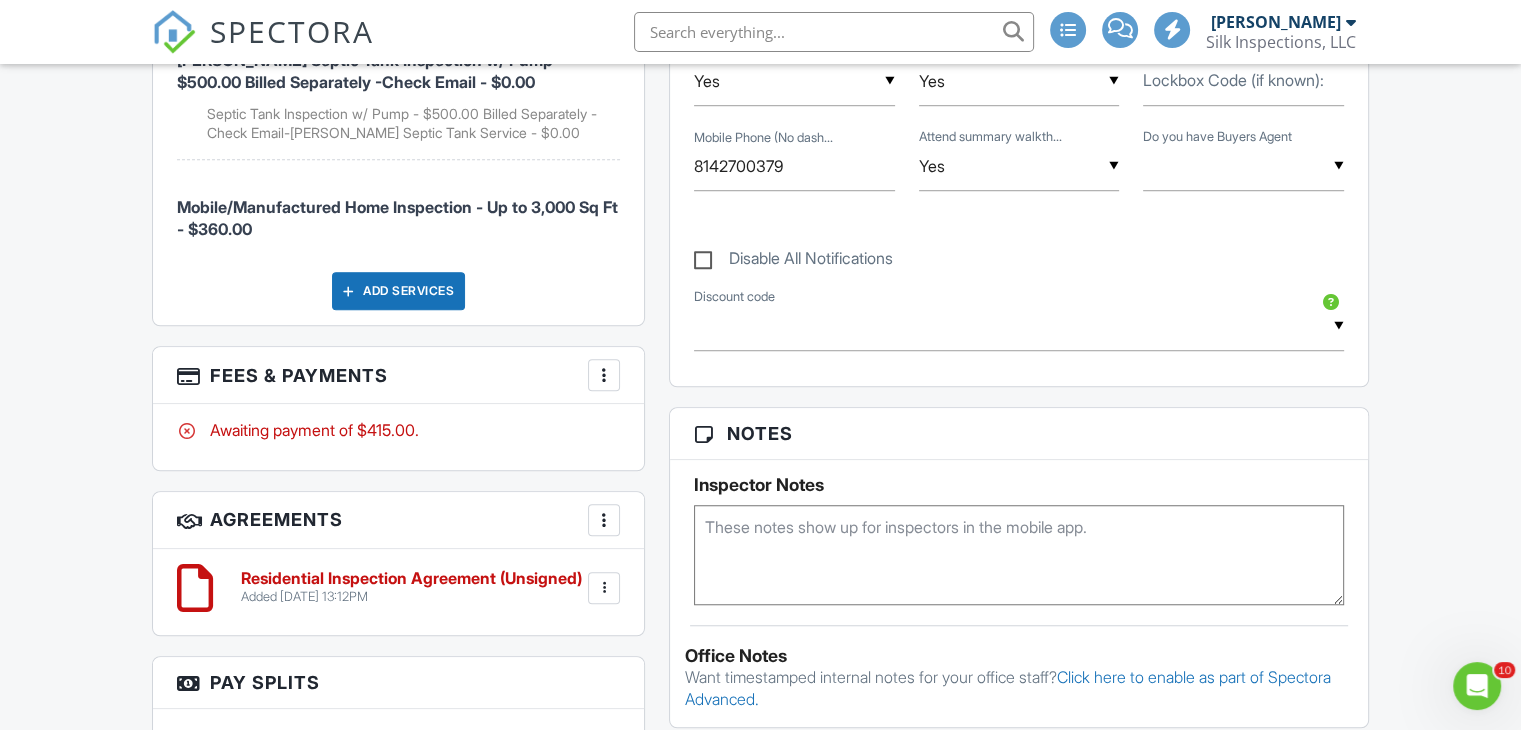 click at bounding box center (604, 375) 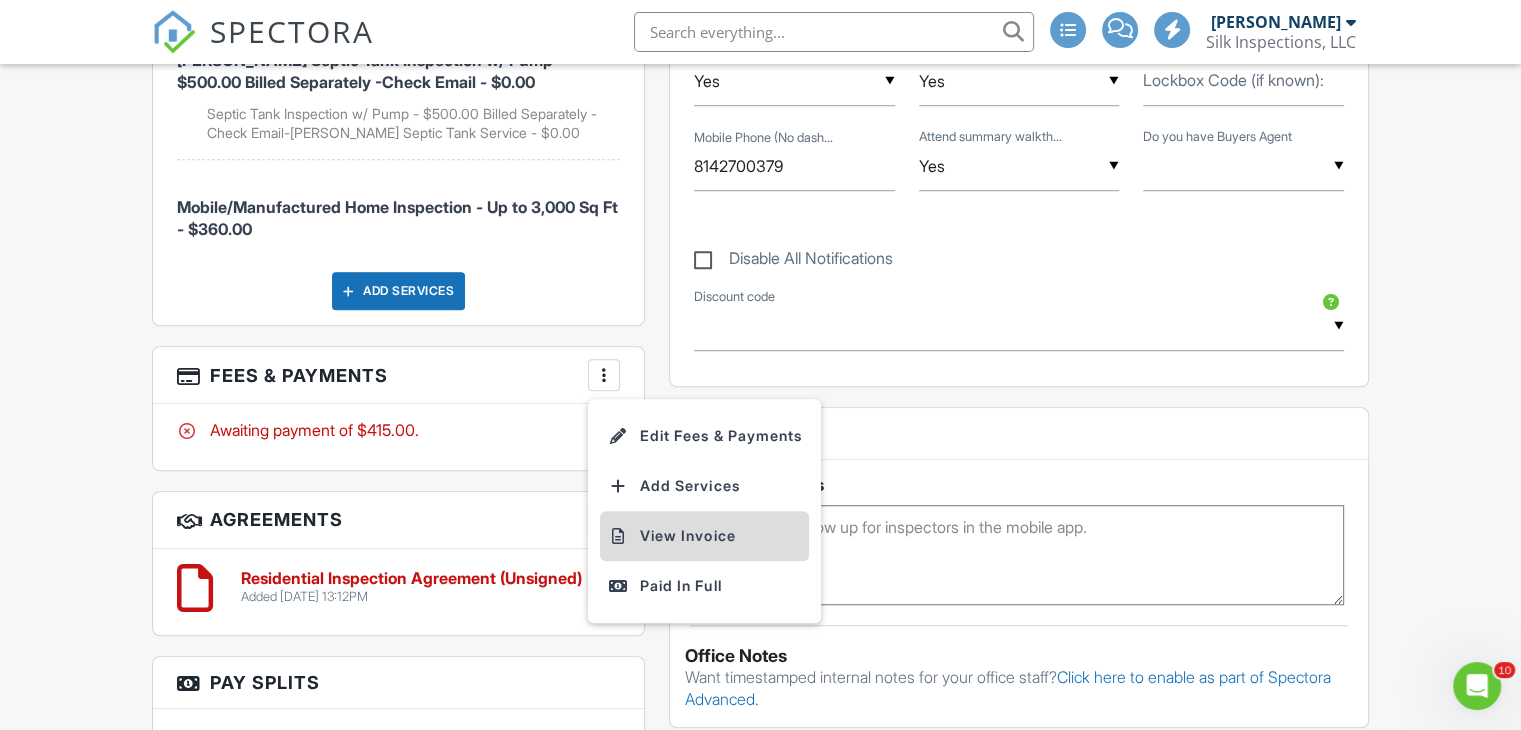 click on "View Invoice" at bounding box center [704, 536] 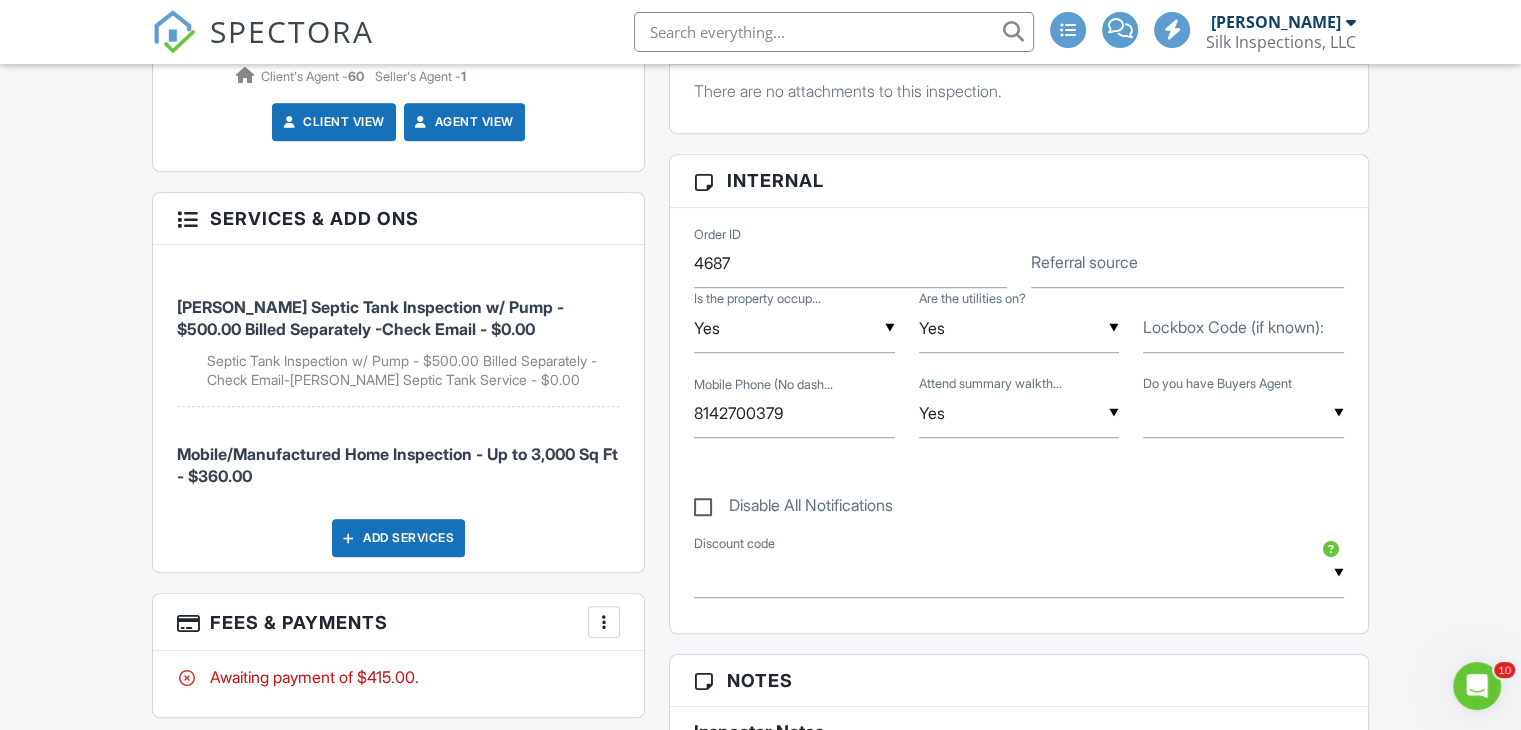 scroll, scrollTop: 1100, scrollLeft: 0, axis: vertical 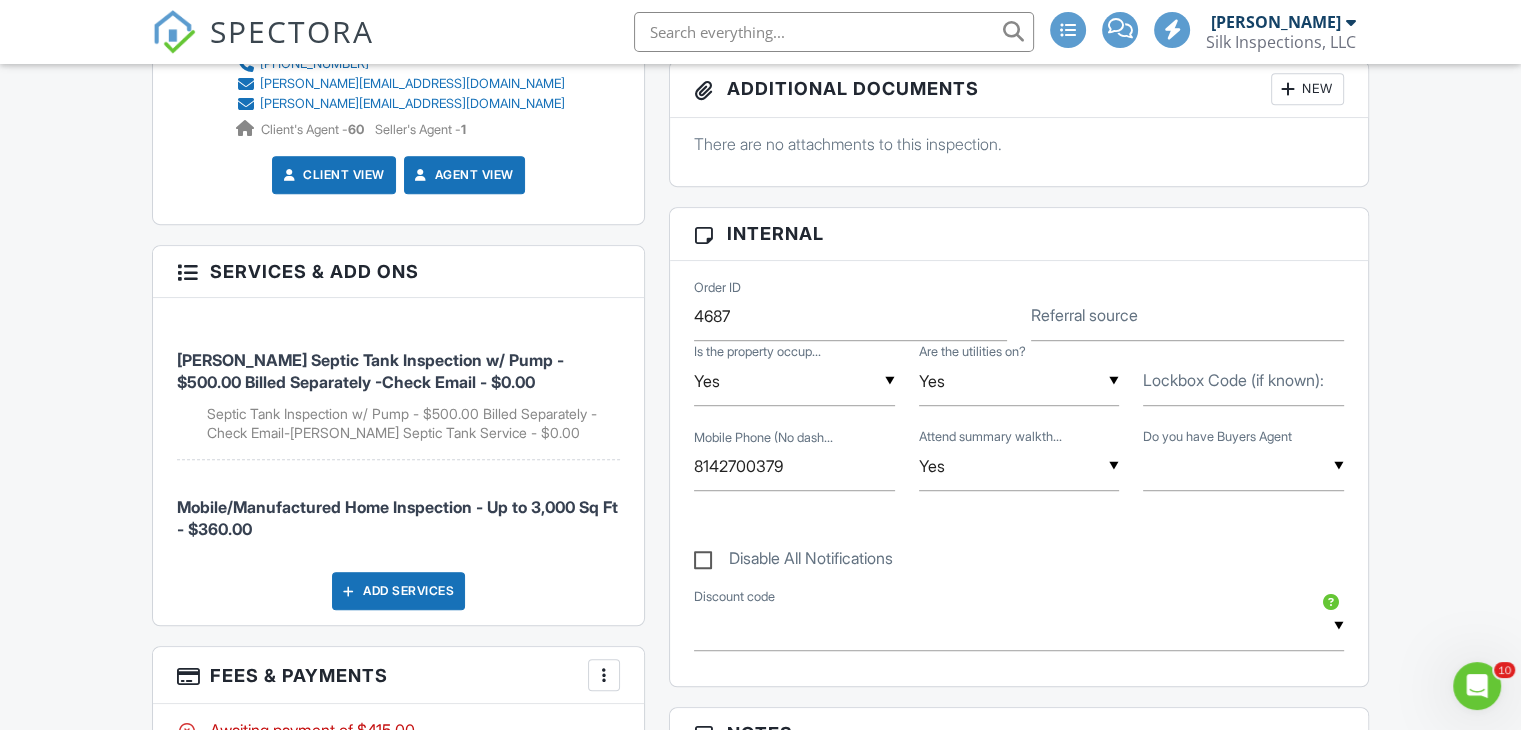click on "Add Services" at bounding box center [398, 591] 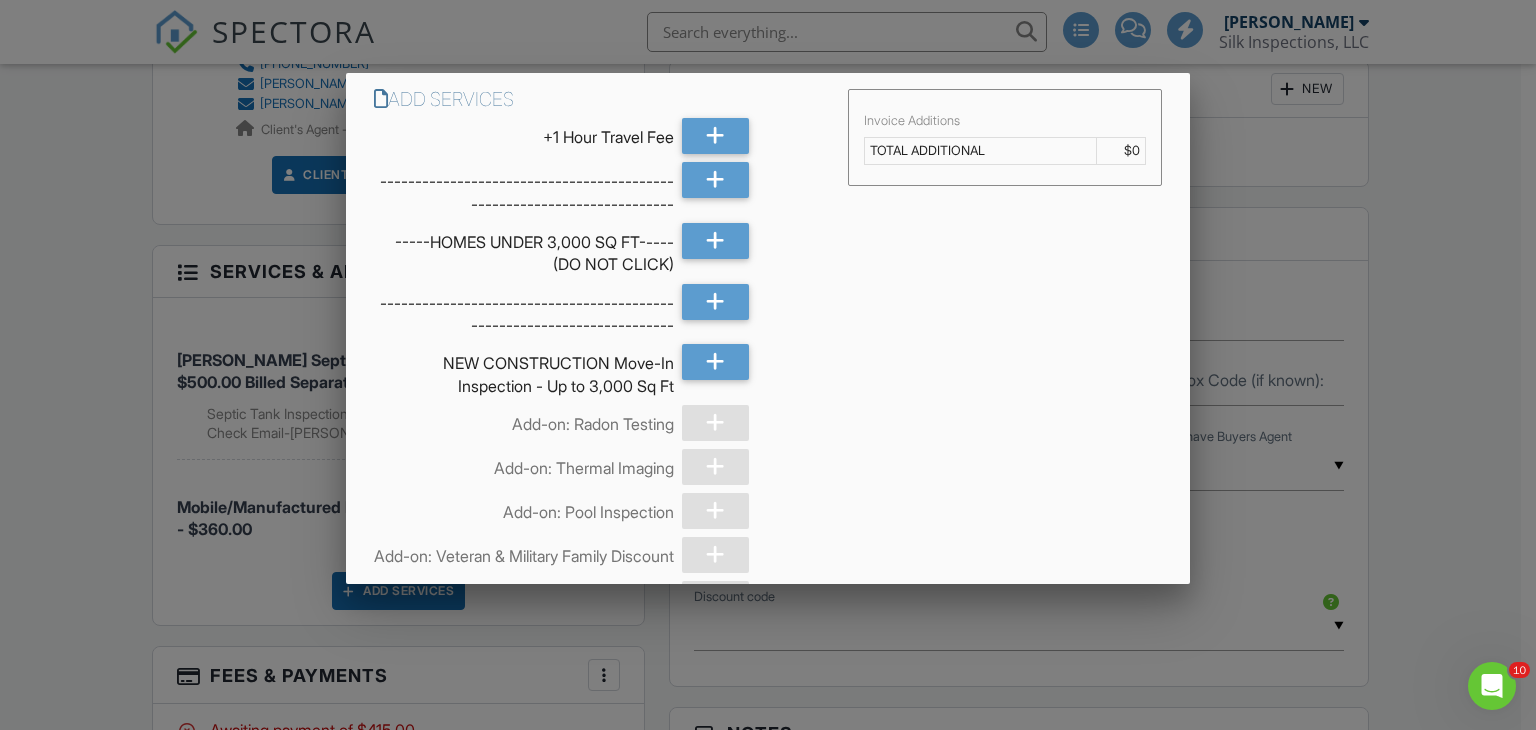 click at bounding box center [768, 356] 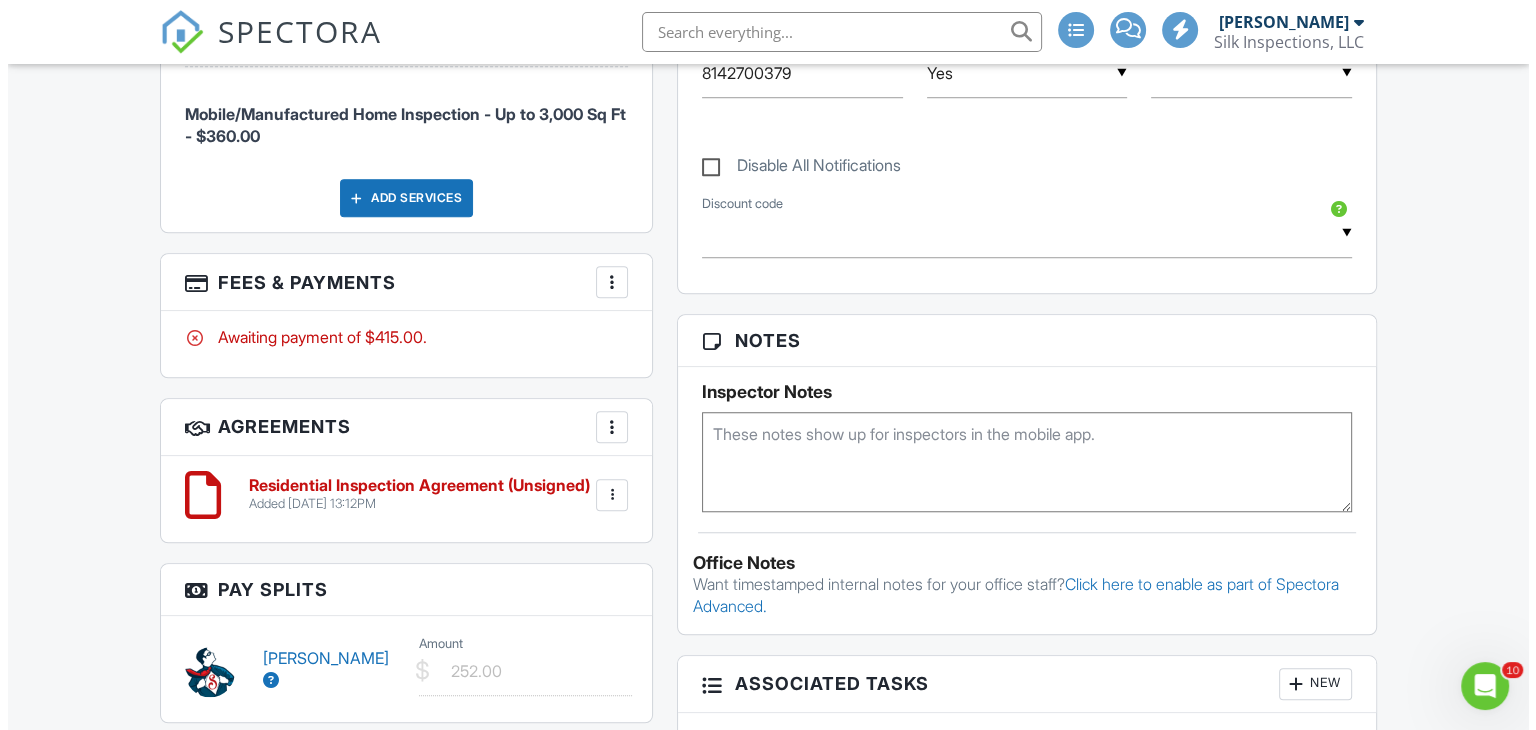 scroll, scrollTop: 1400, scrollLeft: 0, axis: vertical 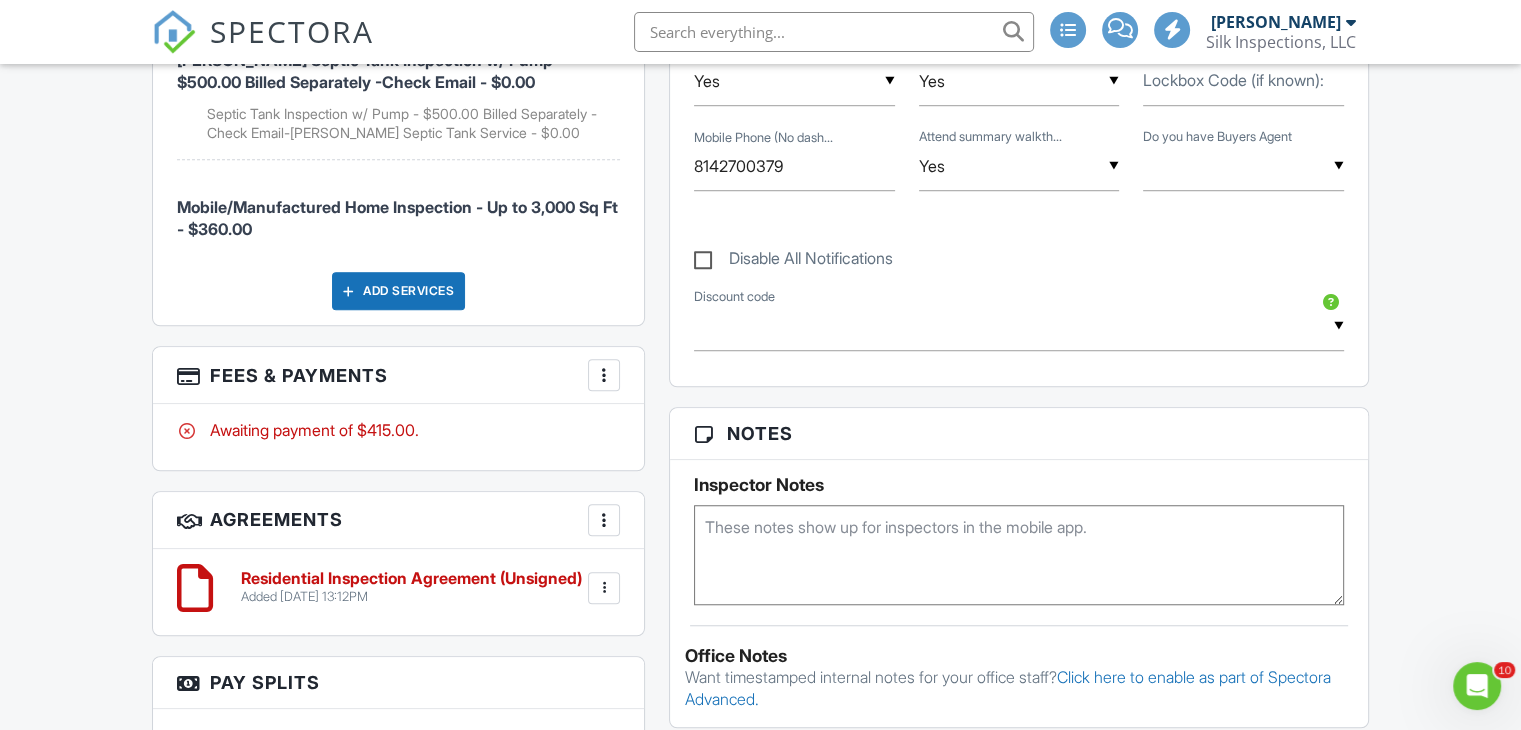 click at bounding box center (604, 375) 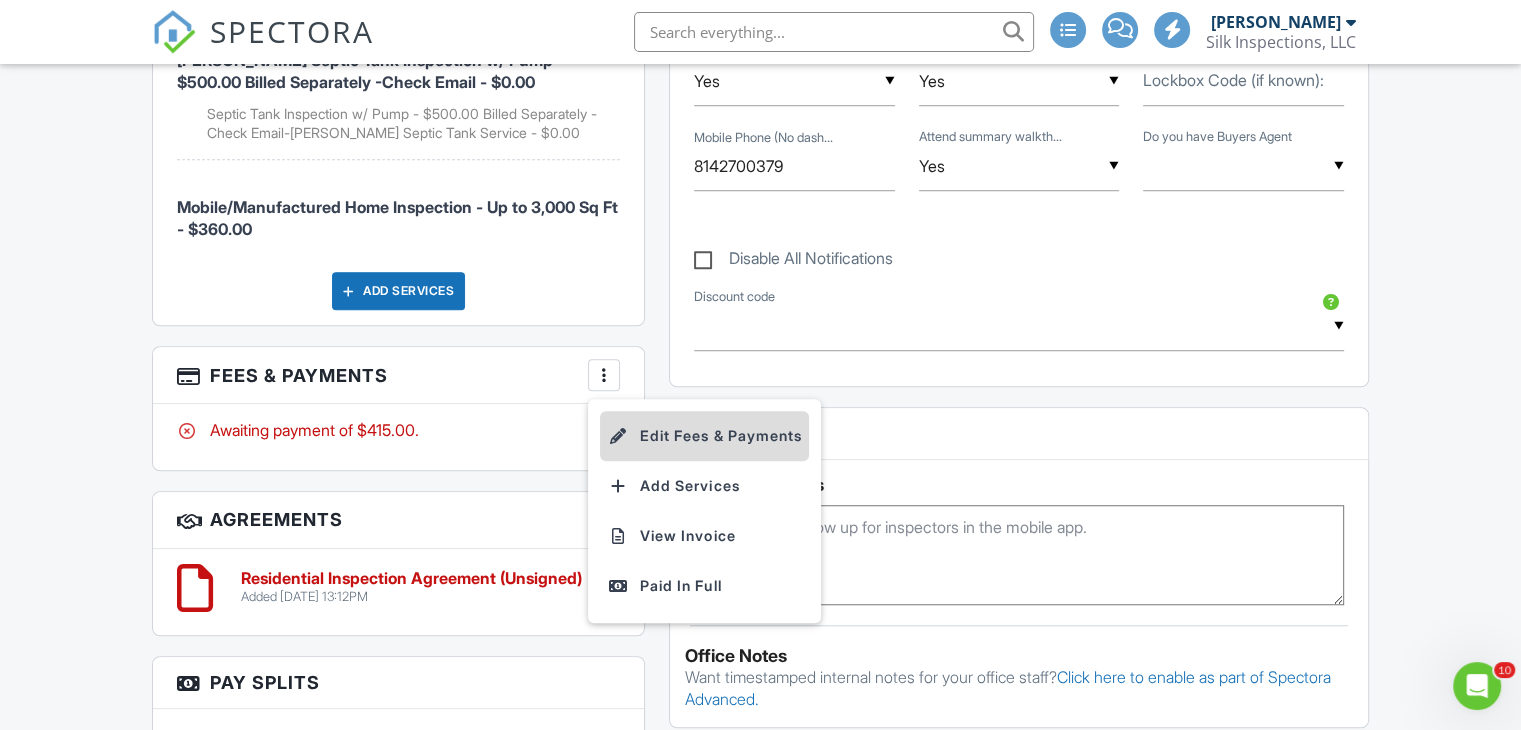click on "Edit Fees & Payments" at bounding box center (704, 436) 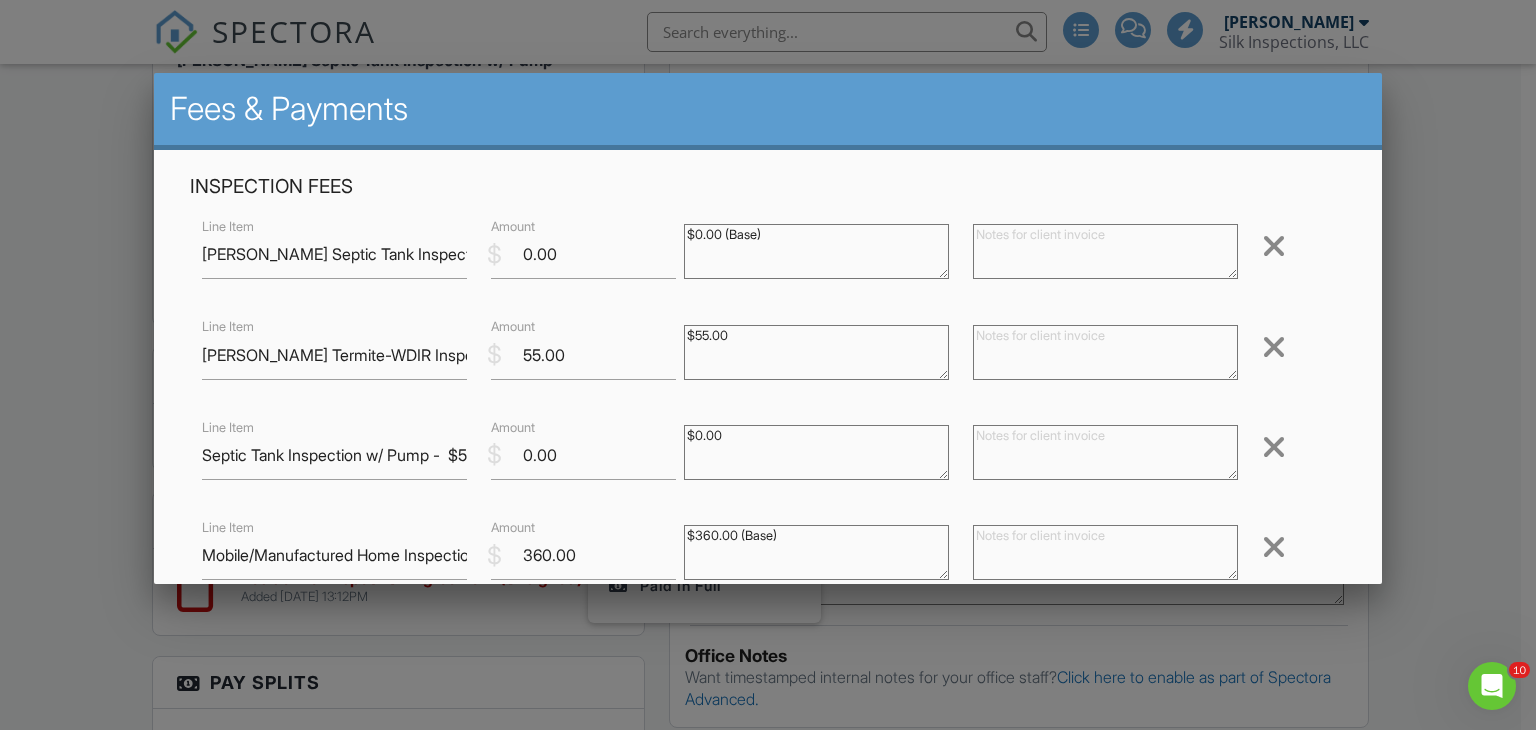 click at bounding box center (1274, 246) 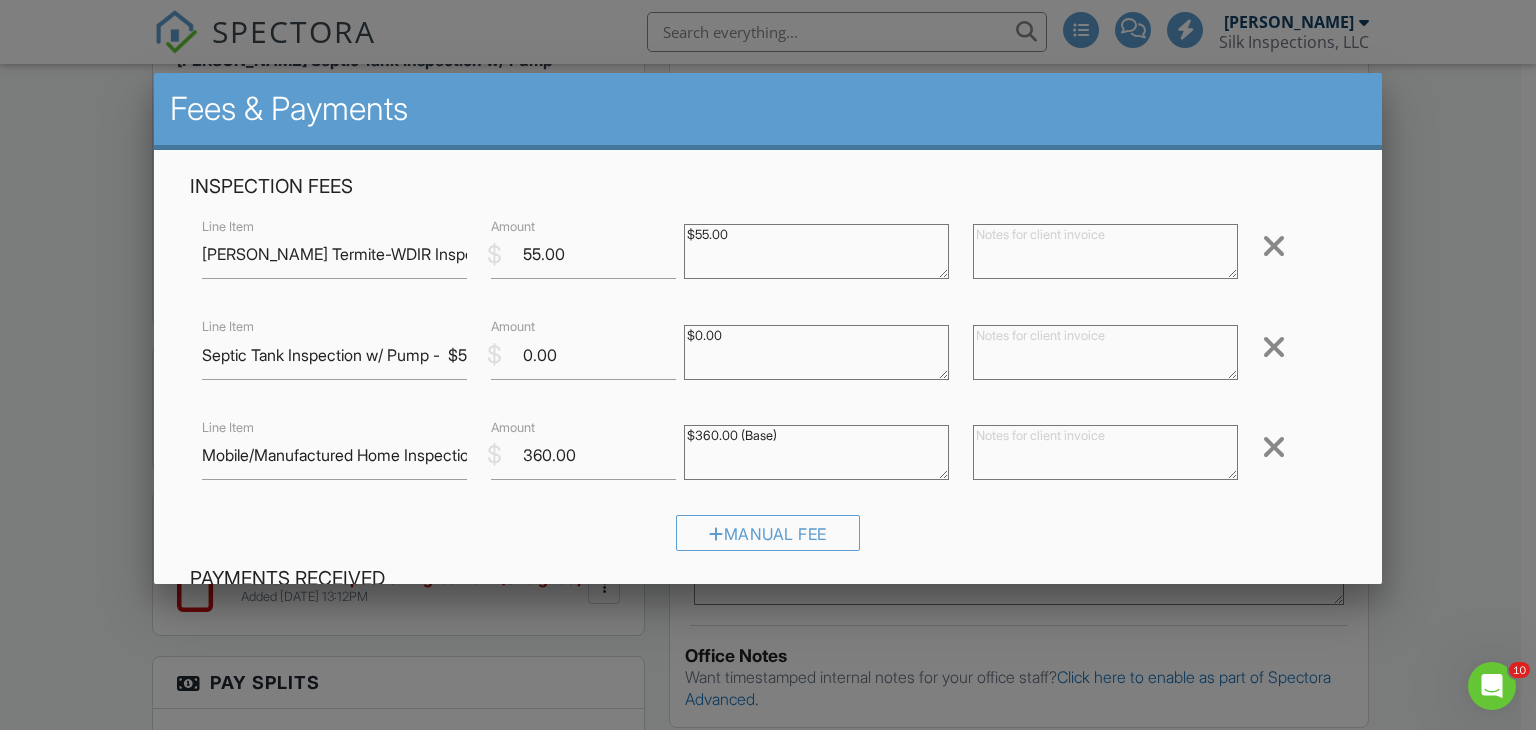 click at bounding box center (1274, 347) 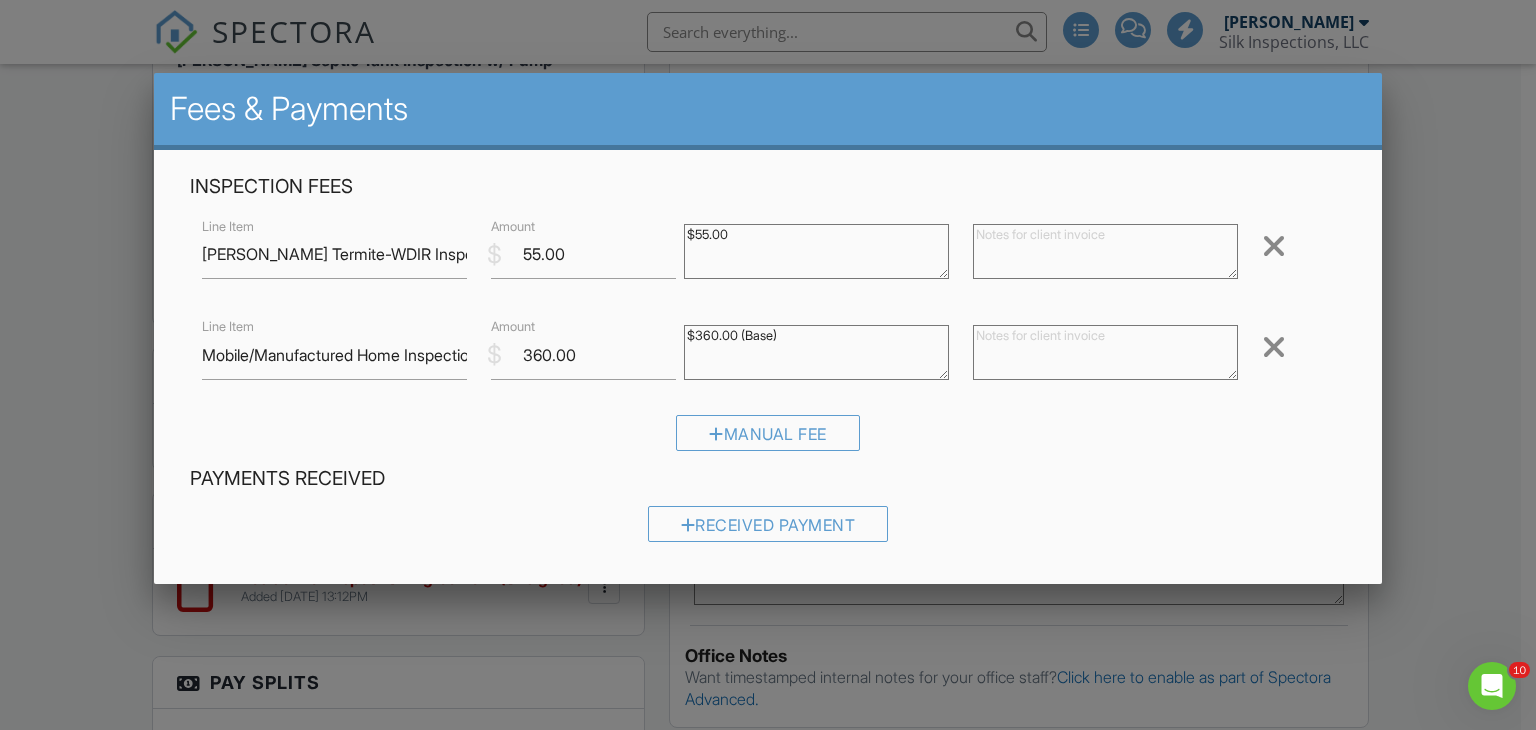 click at bounding box center (1274, 347) 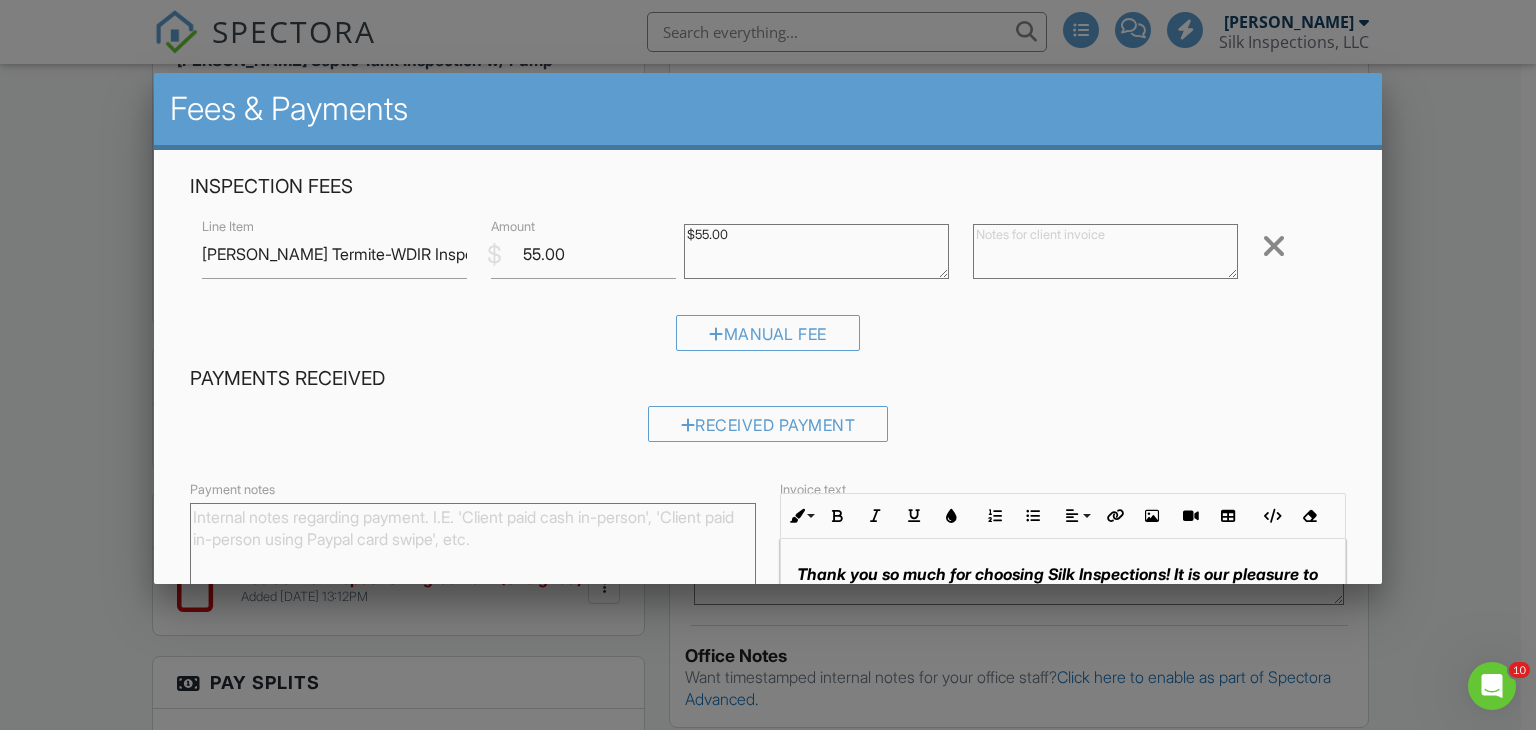 click at bounding box center (1274, 246) 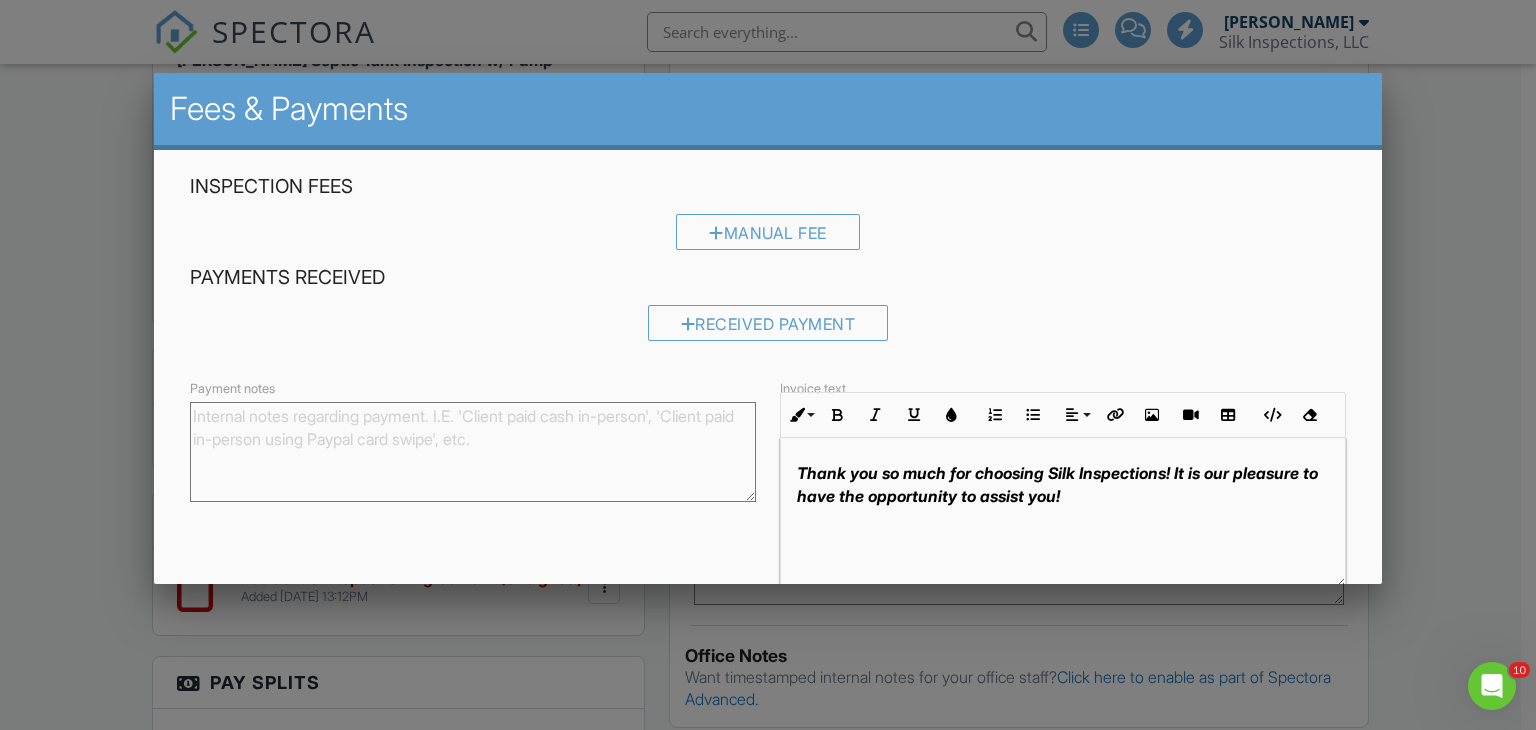 scroll, scrollTop: 98, scrollLeft: 0, axis: vertical 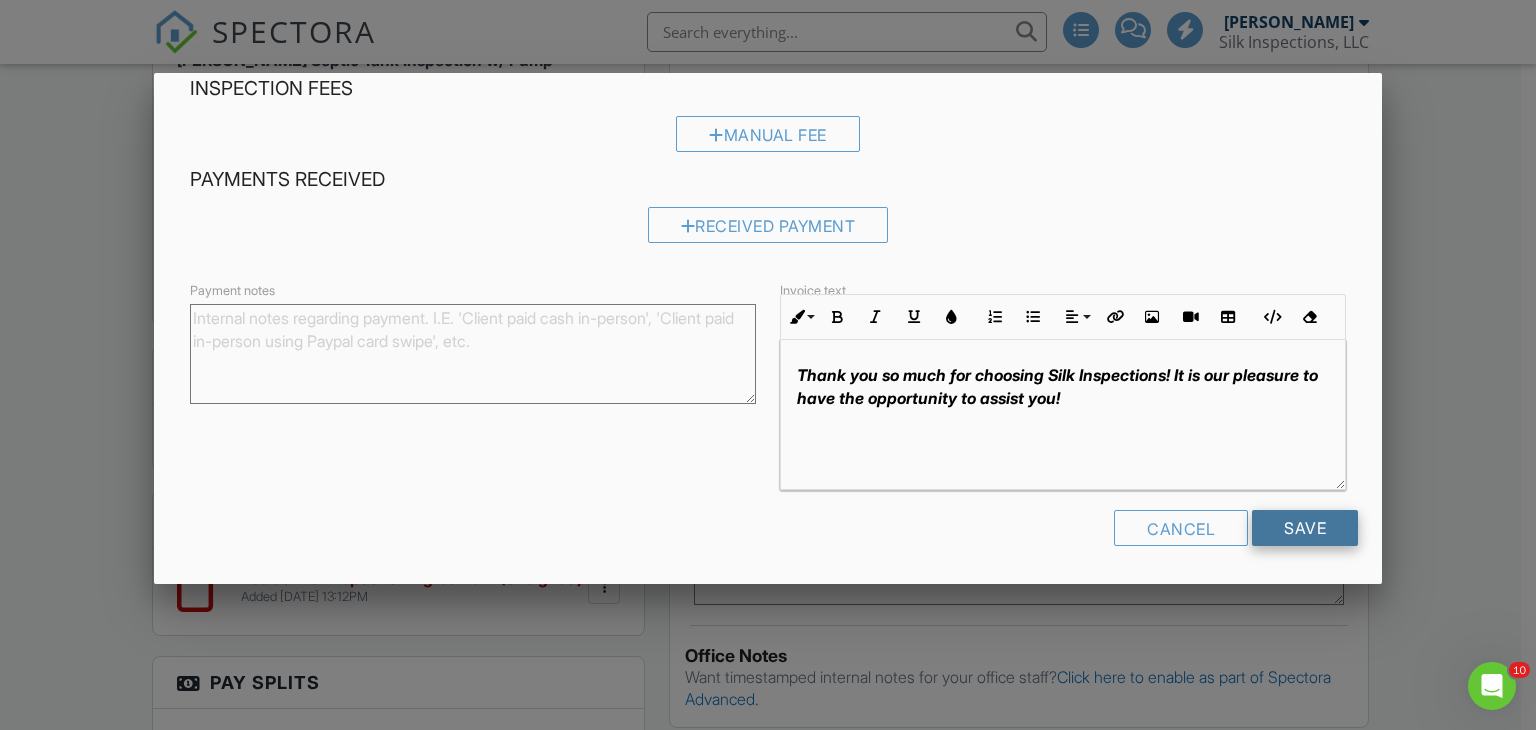 click on "Save" at bounding box center [1305, 528] 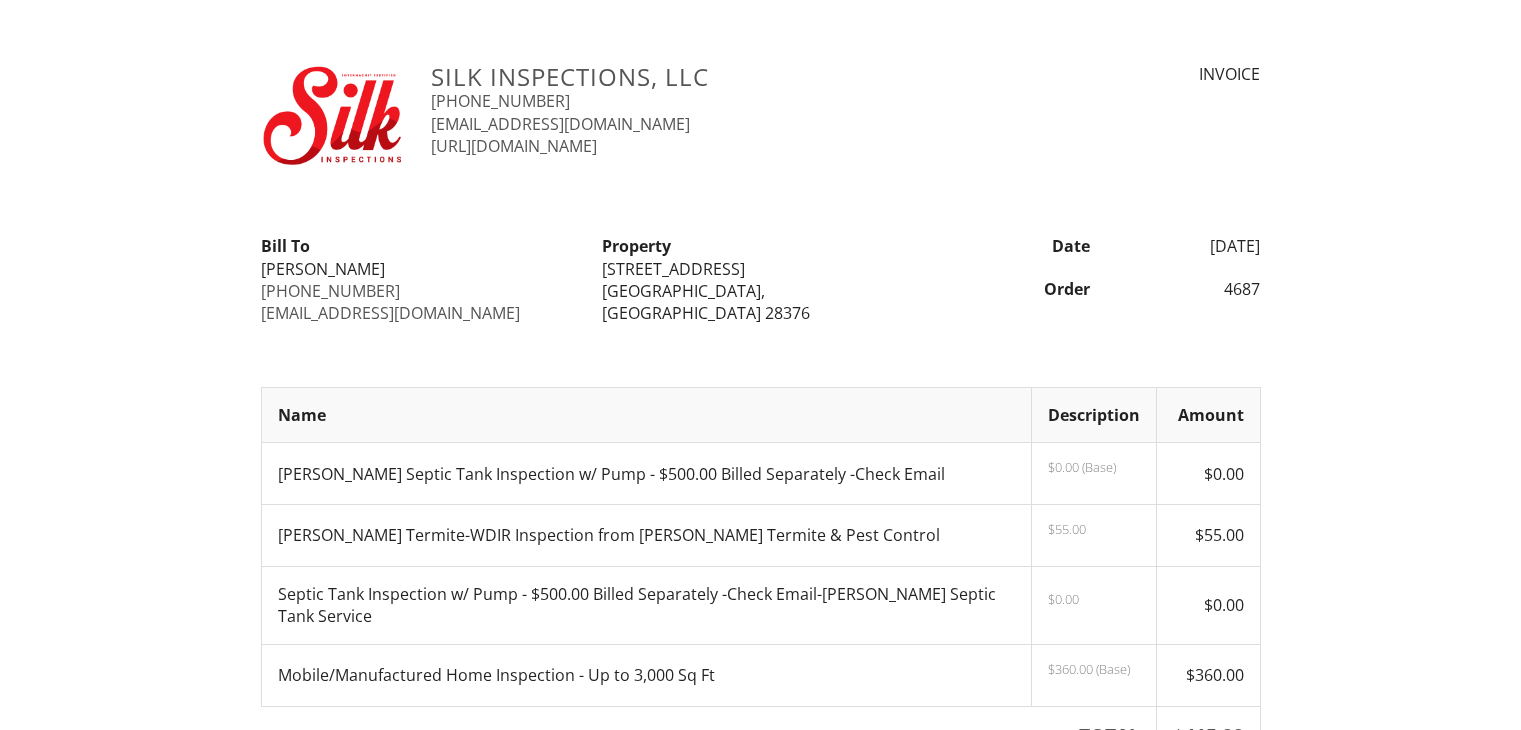 scroll, scrollTop: 0, scrollLeft: 0, axis: both 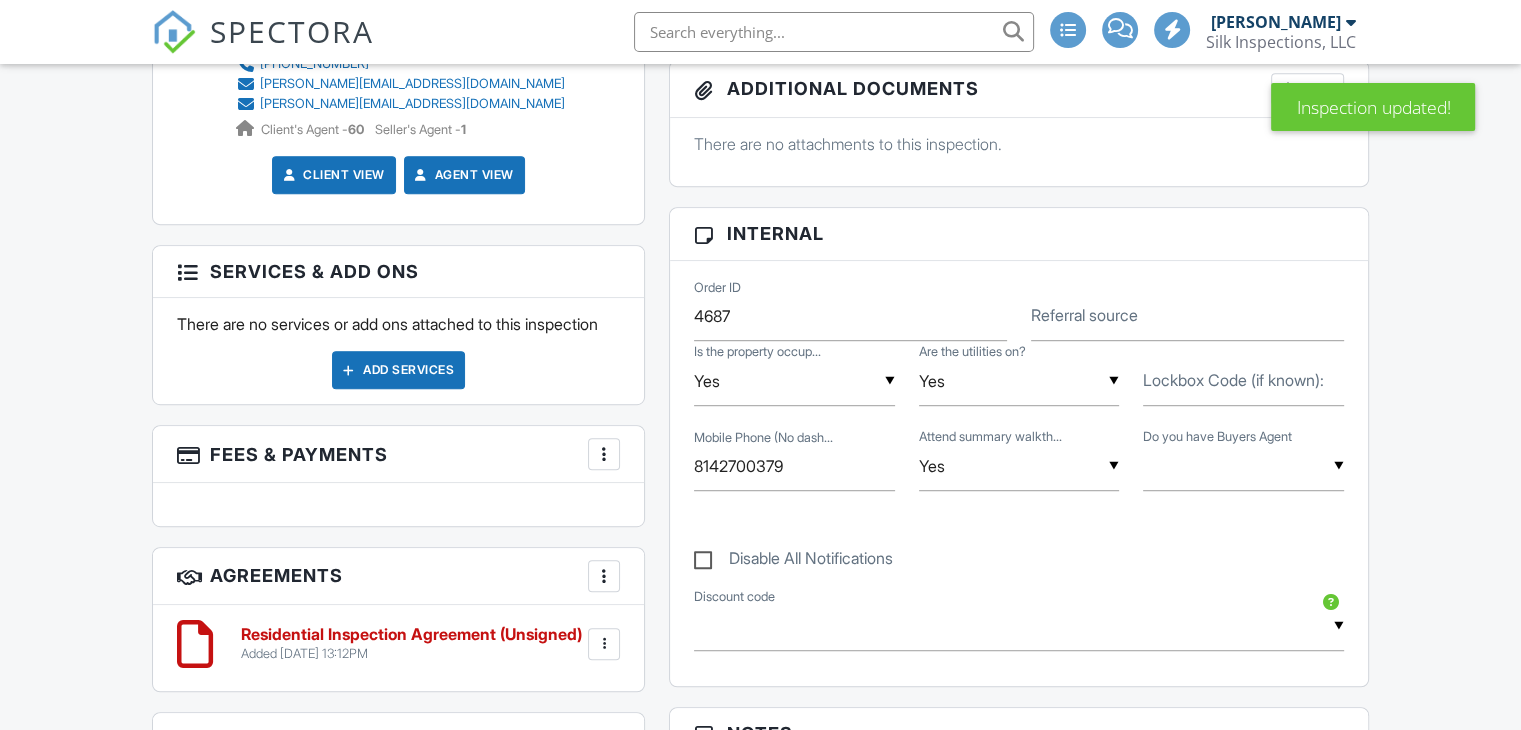 click on "Add Services" at bounding box center (398, 370) 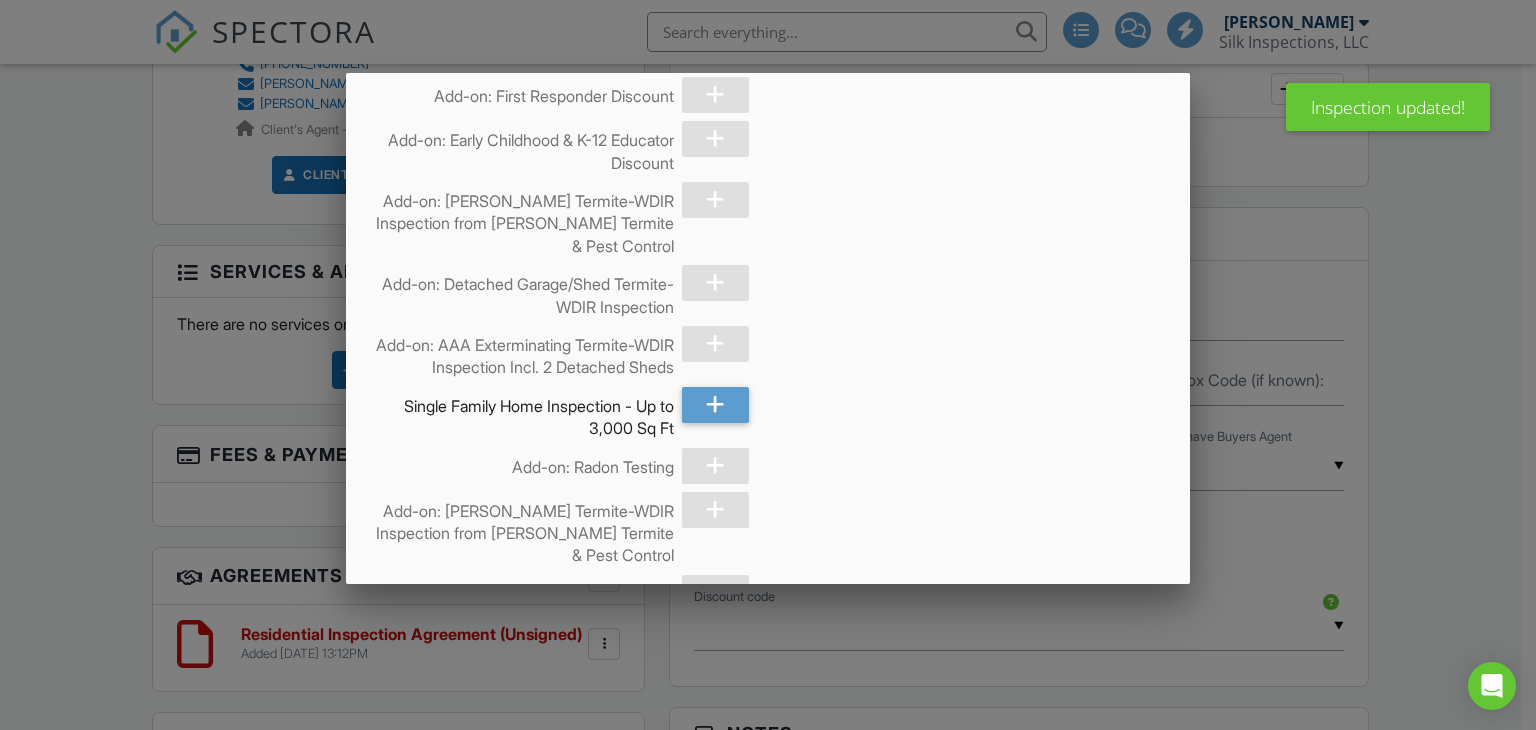 scroll, scrollTop: 700, scrollLeft: 0, axis: vertical 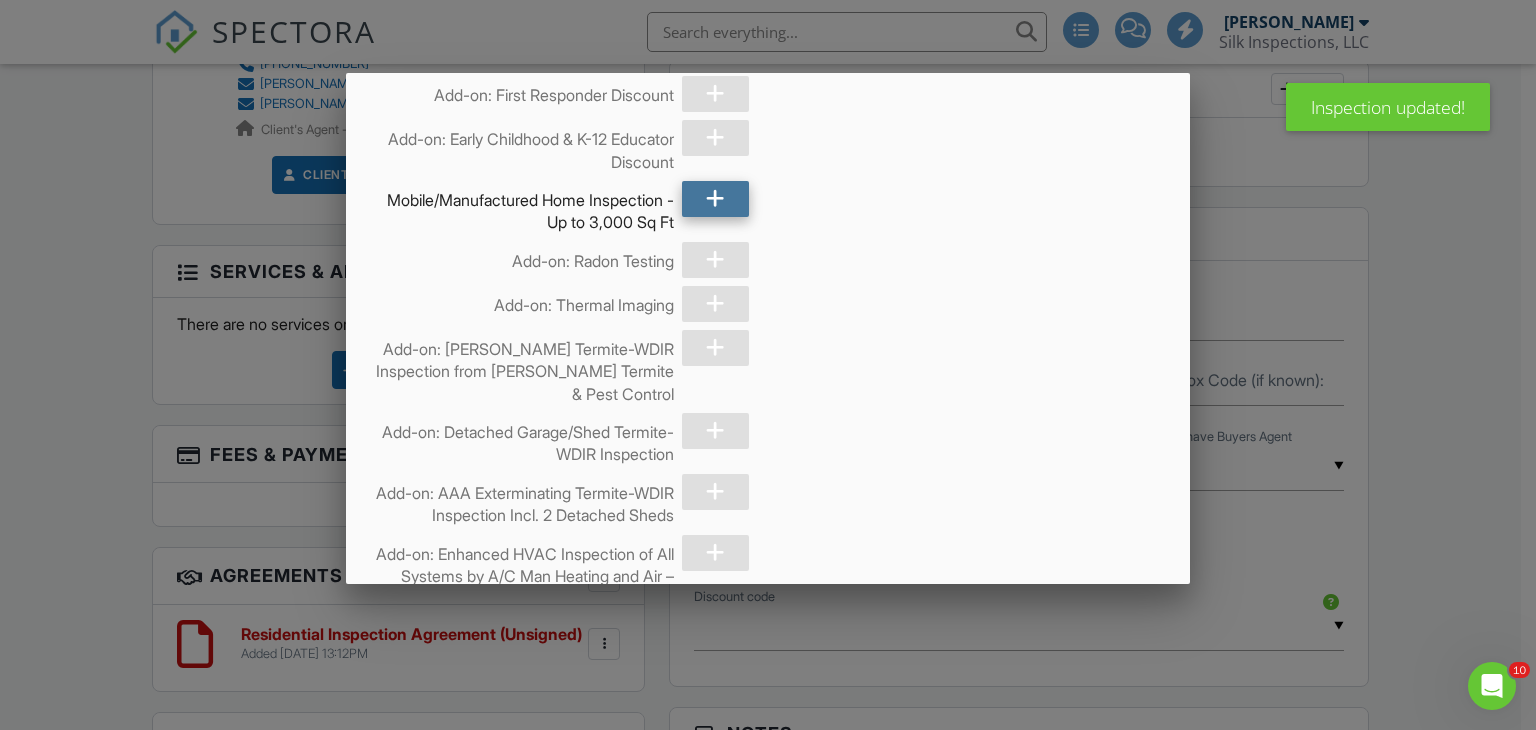 click at bounding box center (715, 199) 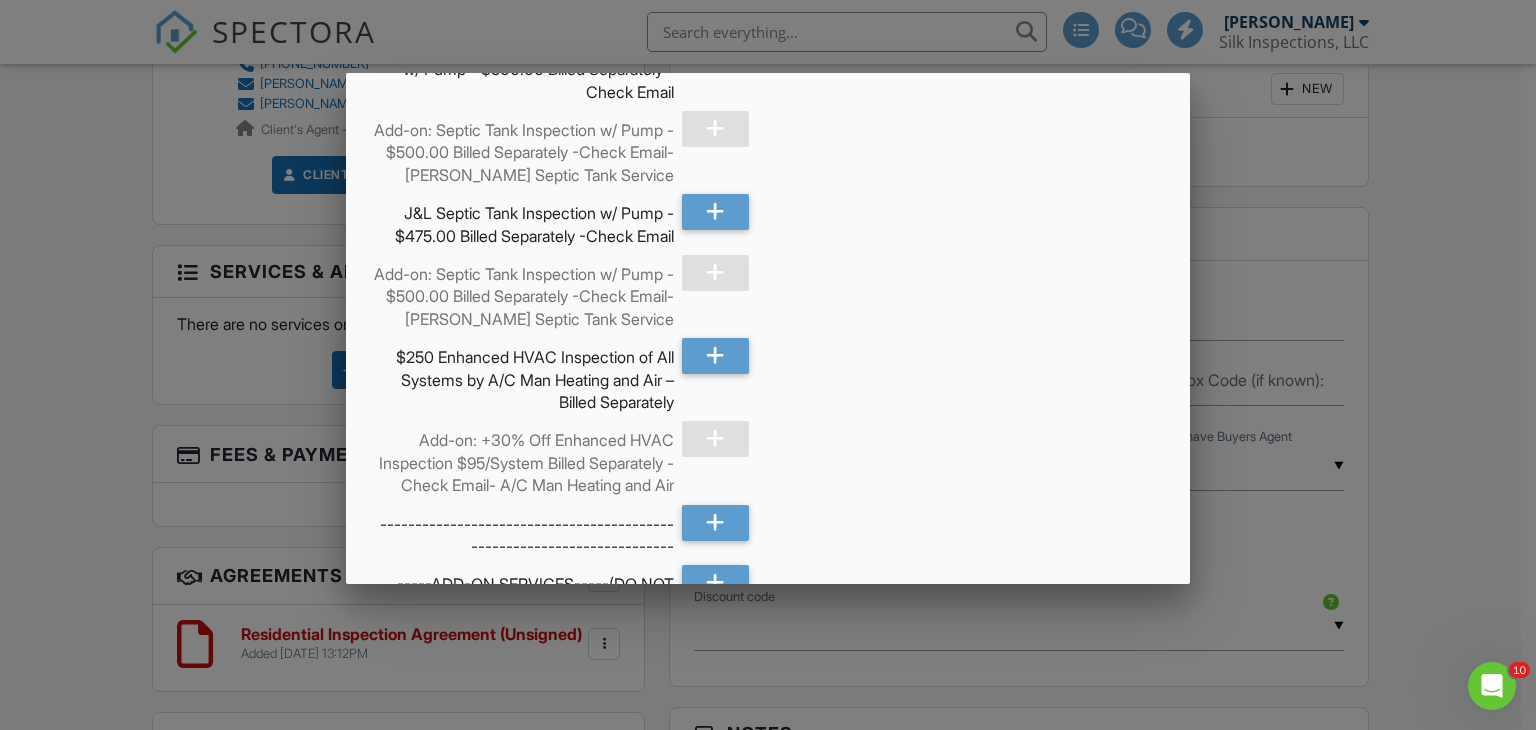 scroll, scrollTop: 3300, scrollLeft: 0, axis: vertical 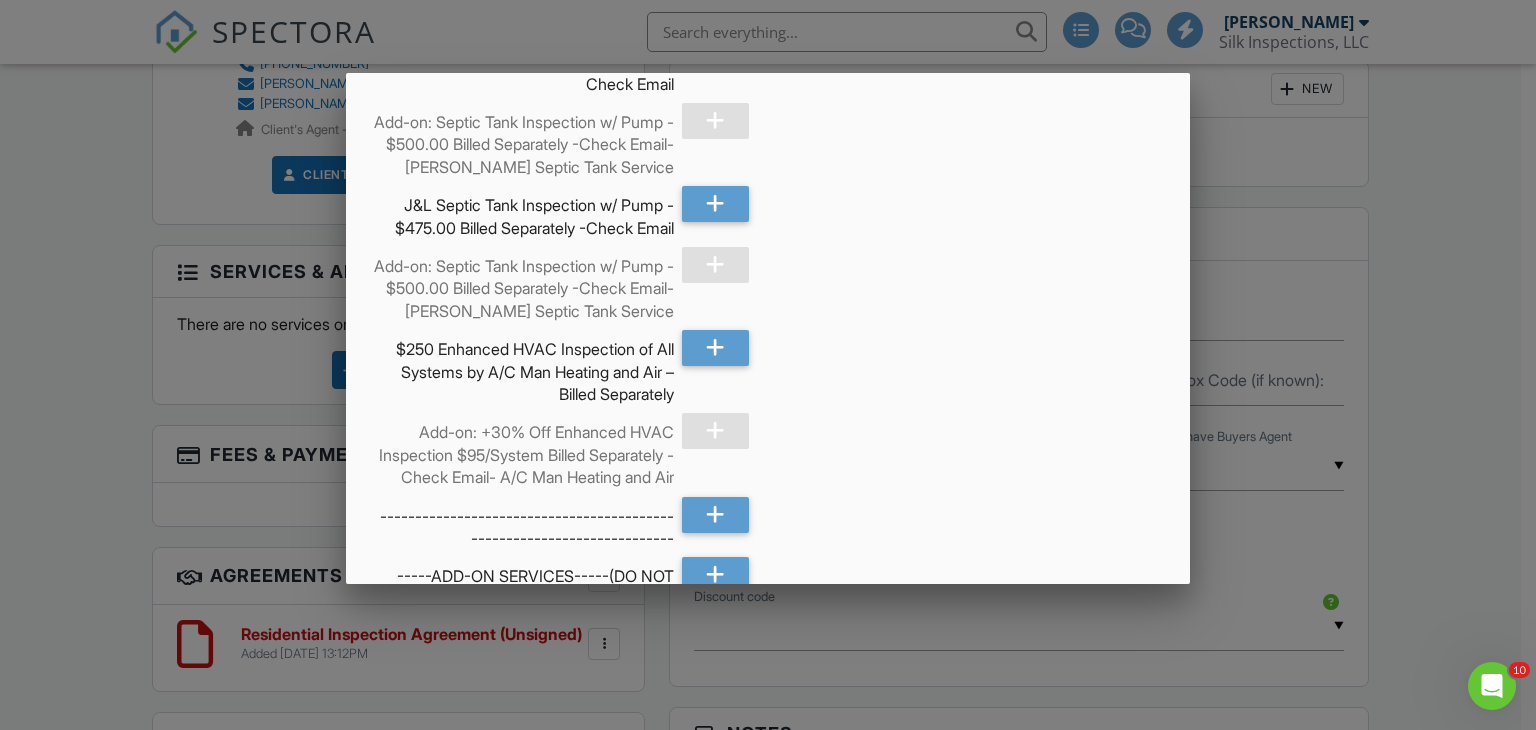 click at bounding box center (715, 38) 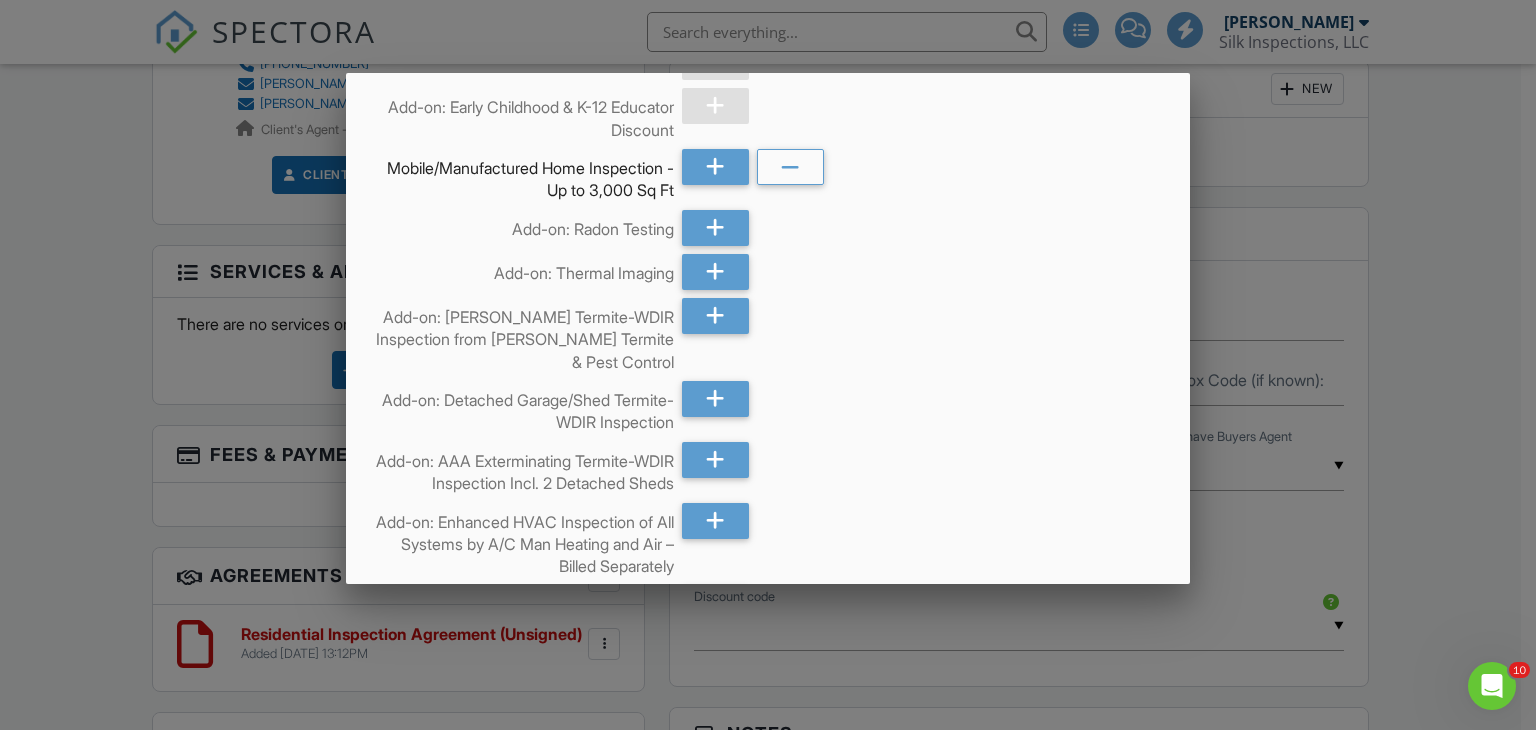 scroll, scrollTop: 1500, scrollLeft: 0, axis: vertical 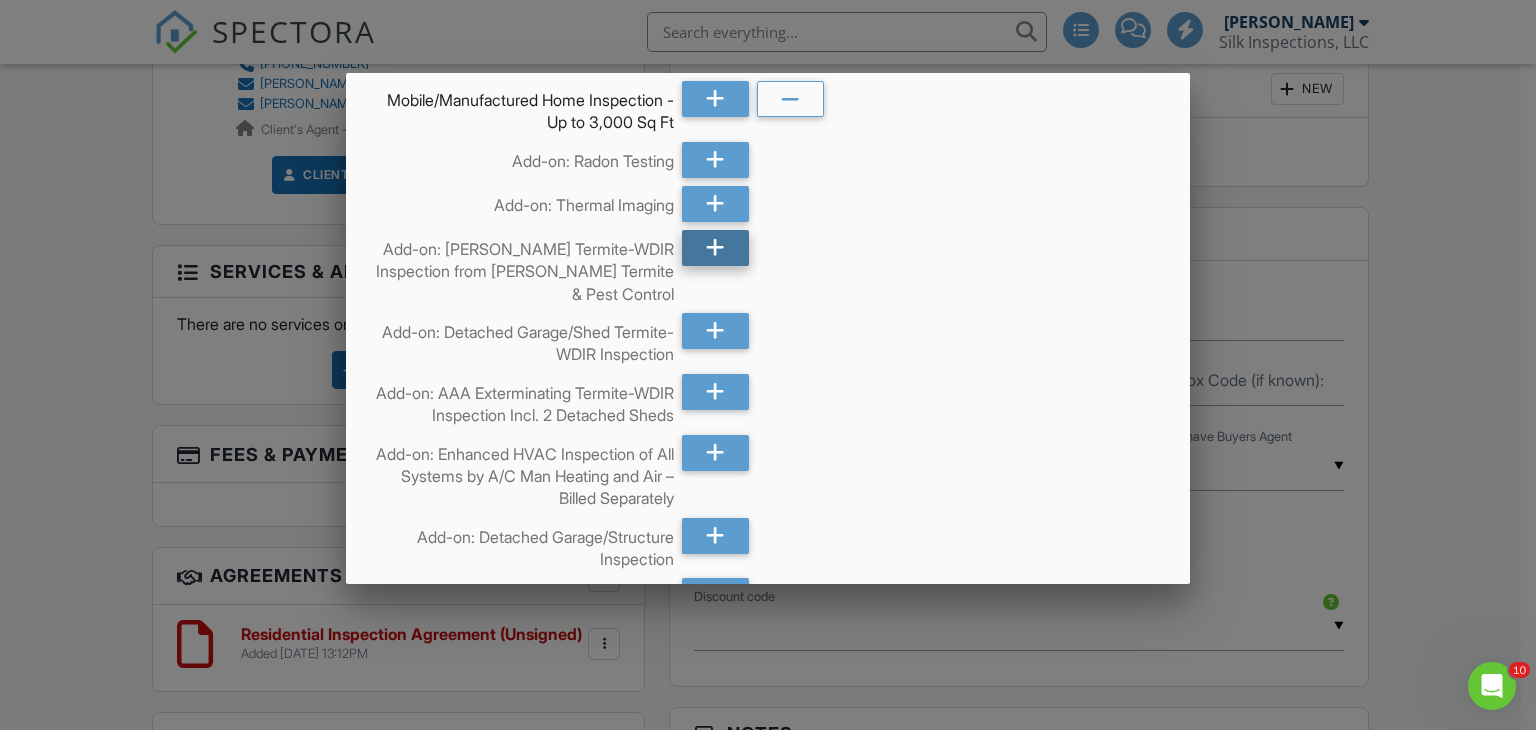 click at bounding box center [715, 248] 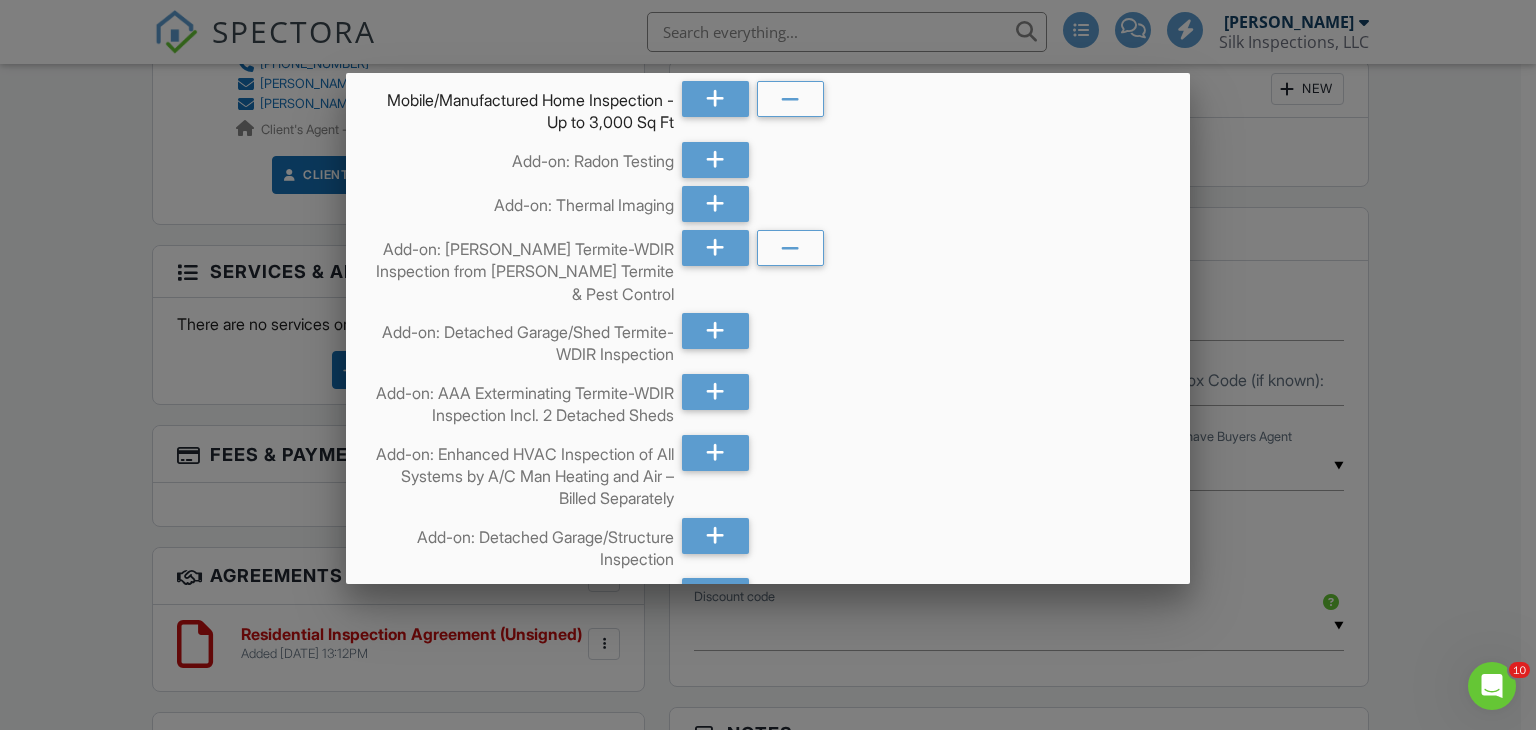 scroll, scrollTop: 10225, scrollLeft: 0, axis: vertical 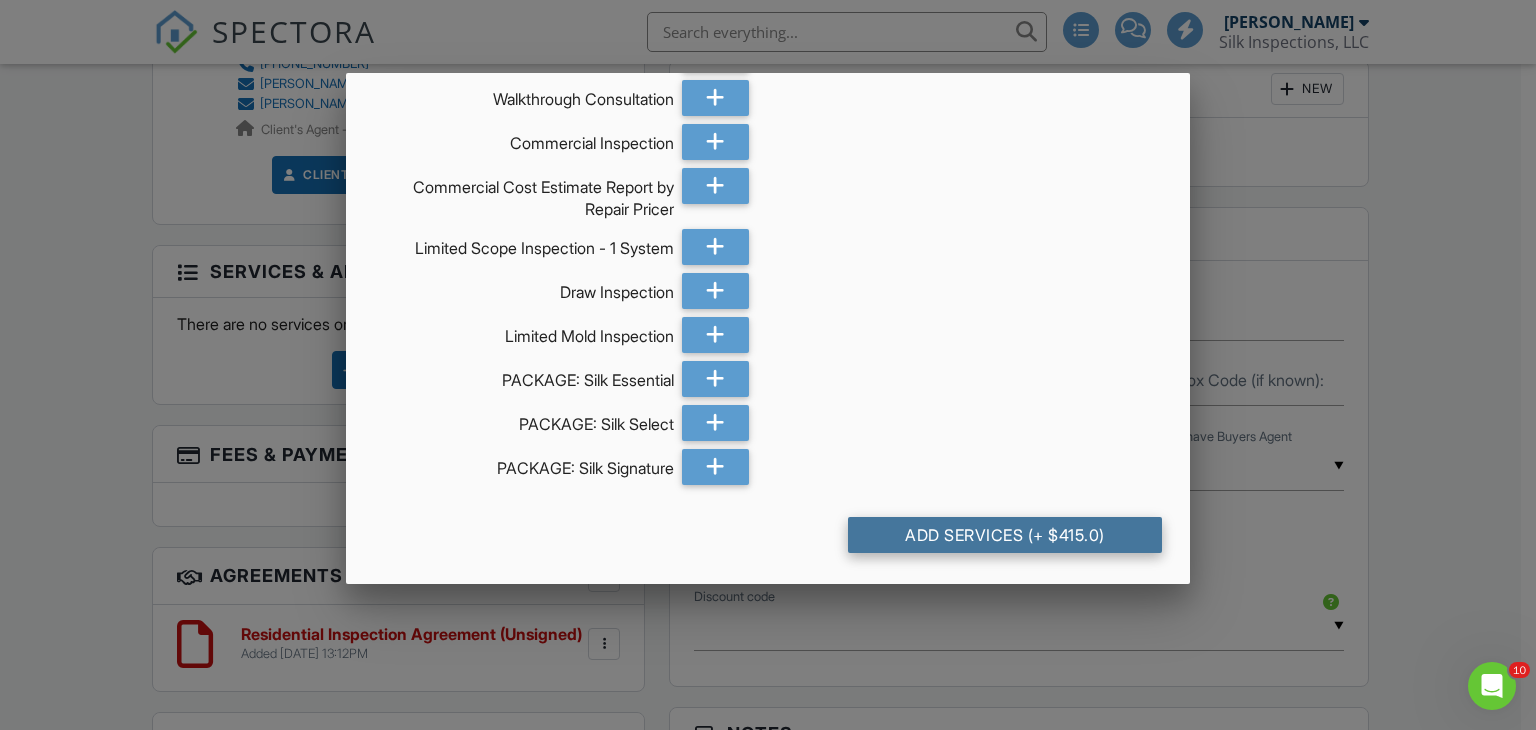 click on "Add Services
(+ $415.0)" at bounding box center [1005, 535] 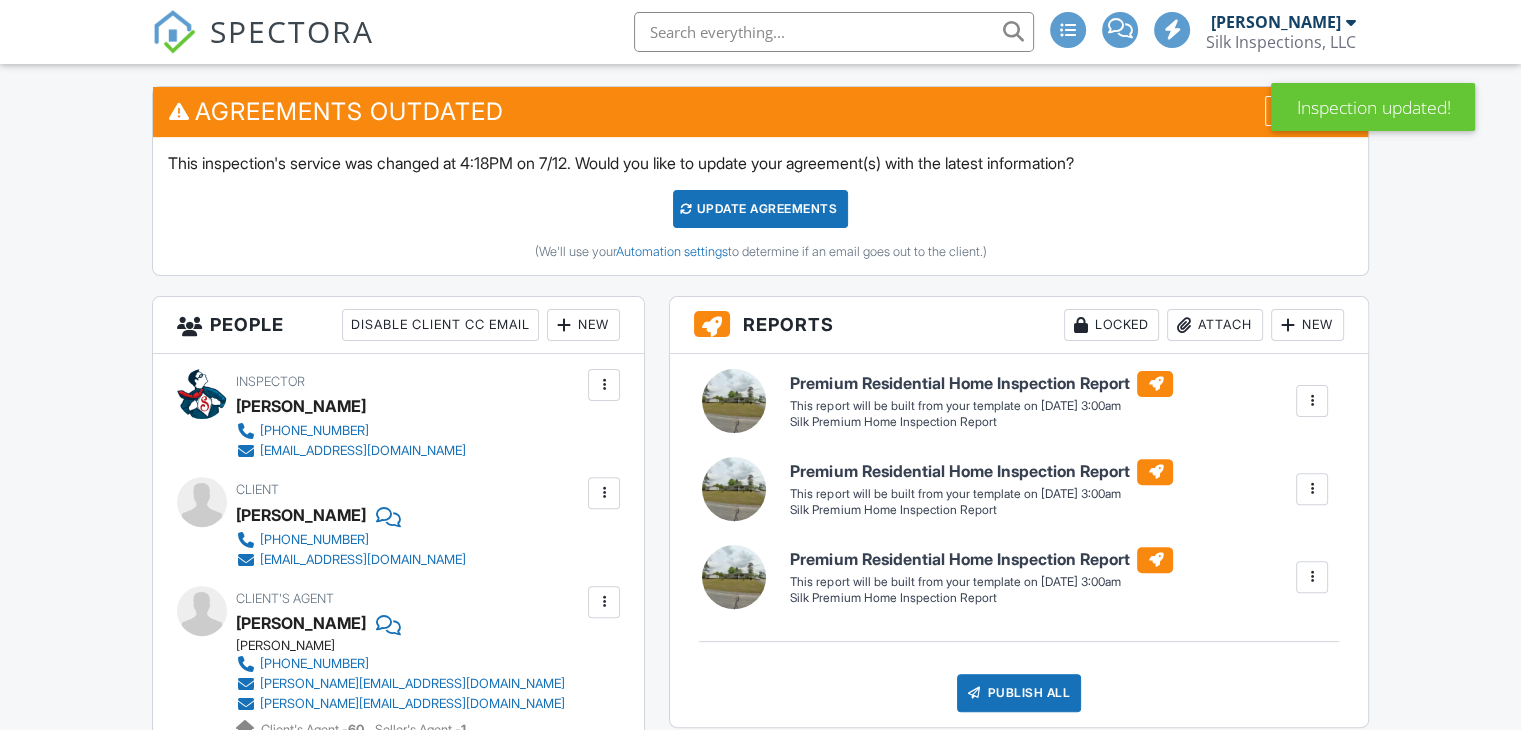 scroll, scrollTop: 624, scrollLeft: 0, axis: vertical 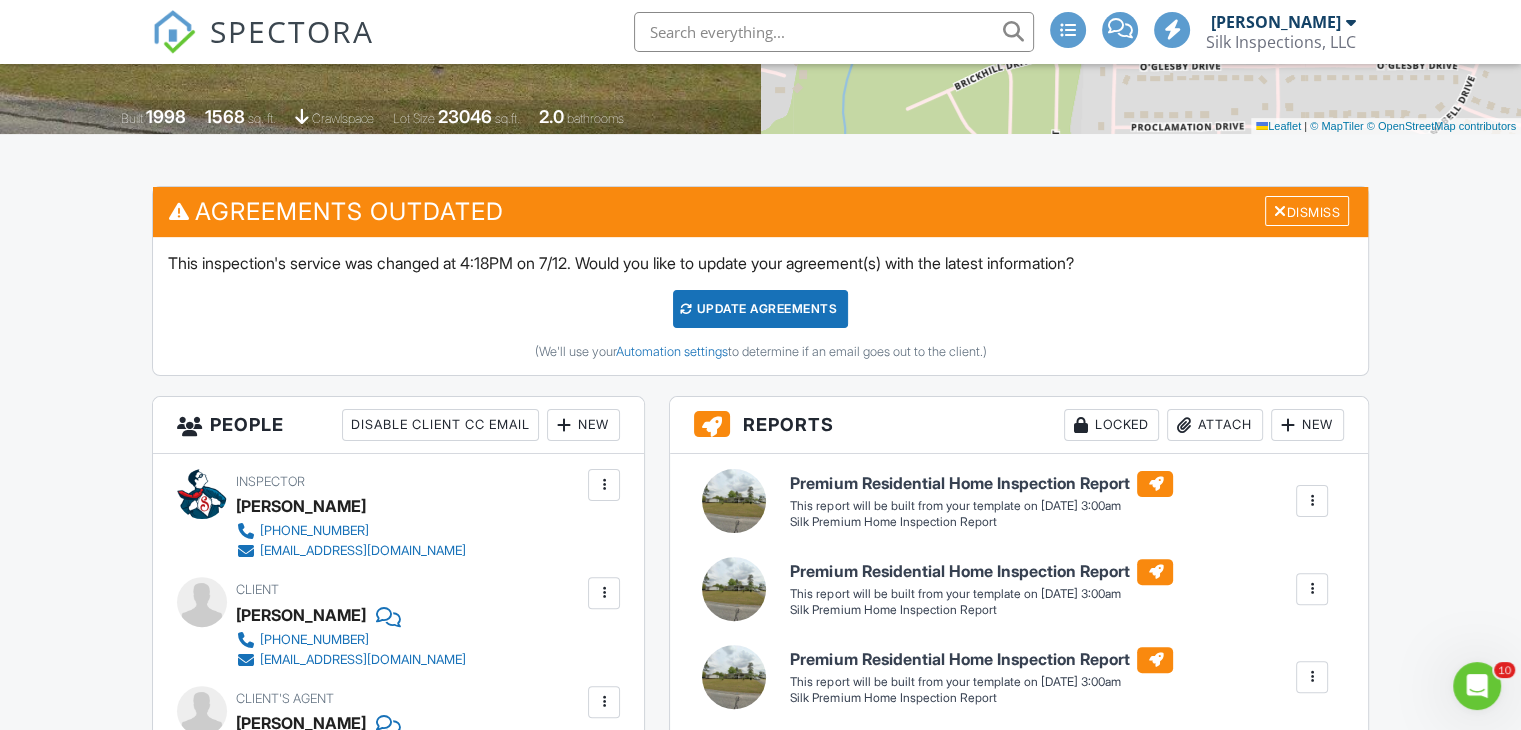 click on "Update Agreements" at bounding box center [760, 309] 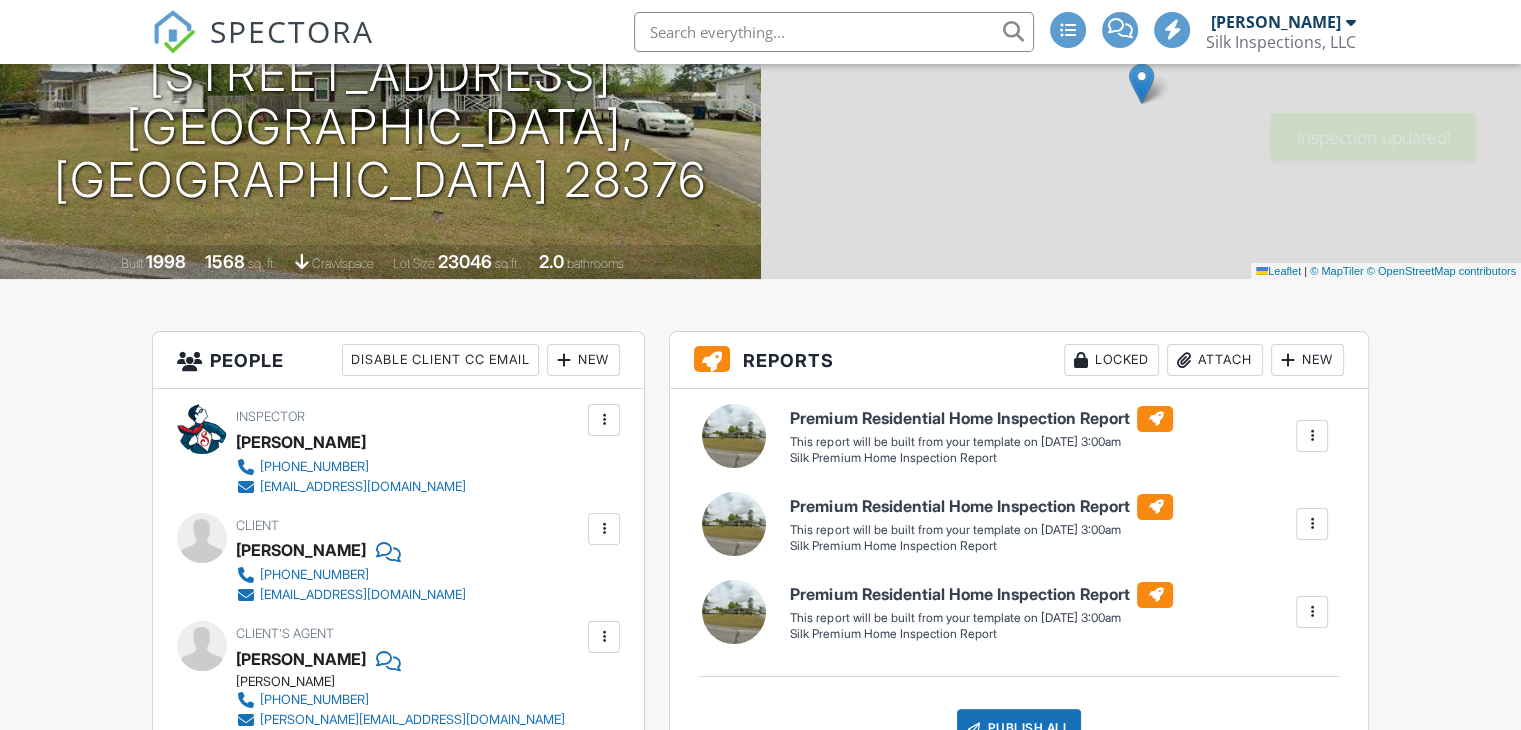 scroll, scrollTop: 500, scrollLeft: 0, axis: vertical 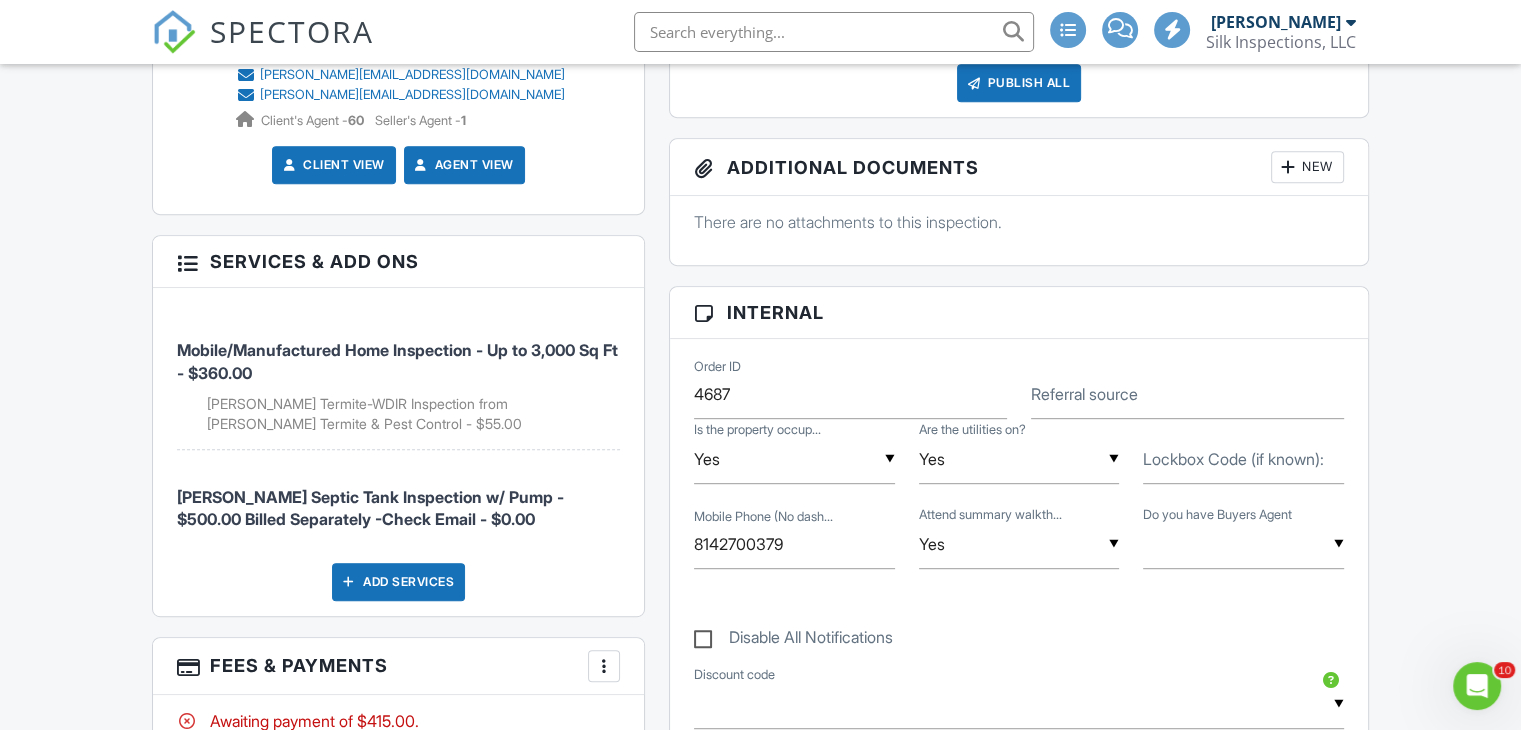 click on "Lockbox Code (if known):" at bounding box center [1233, 459] 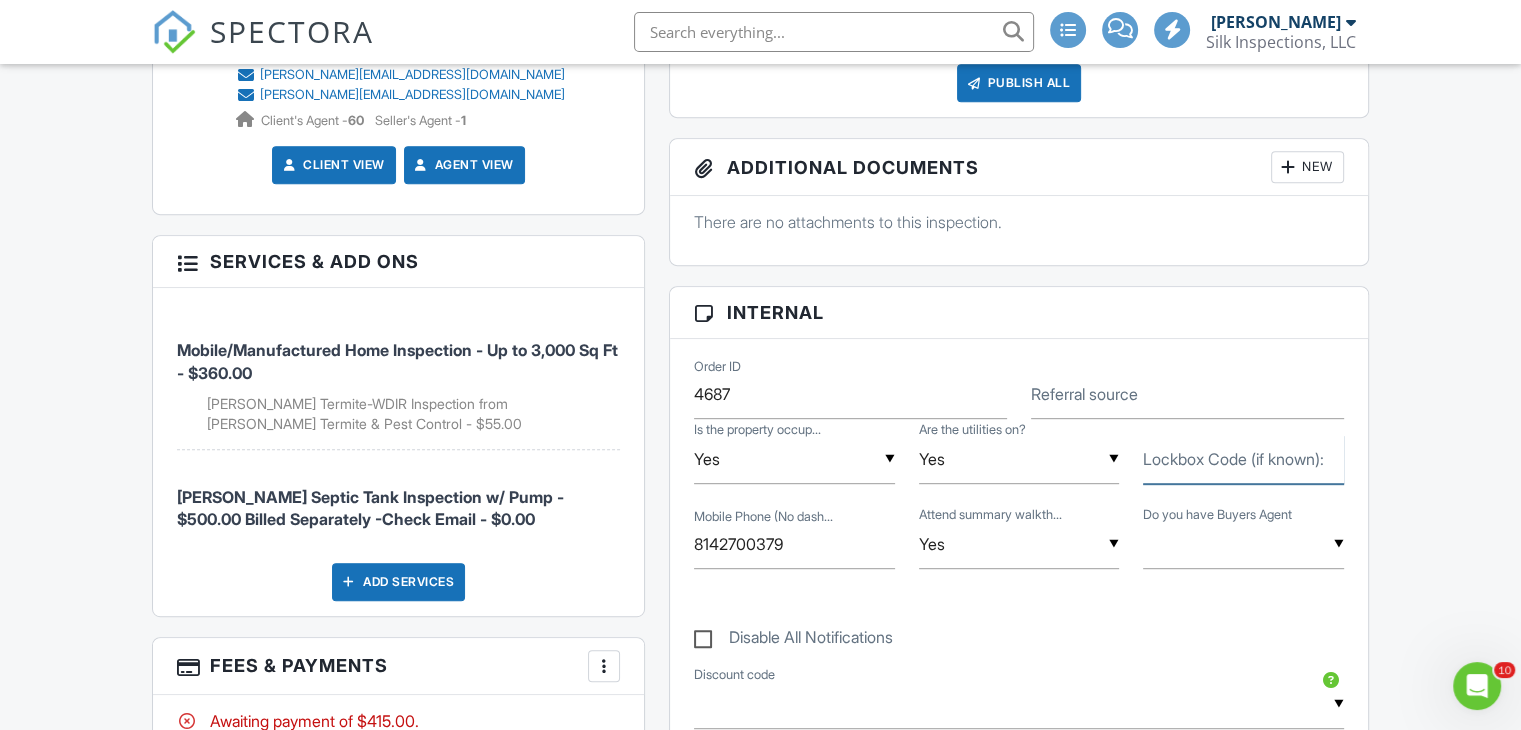 click on "Lockbox Code (if known):" at bounding box center (1243, 459) 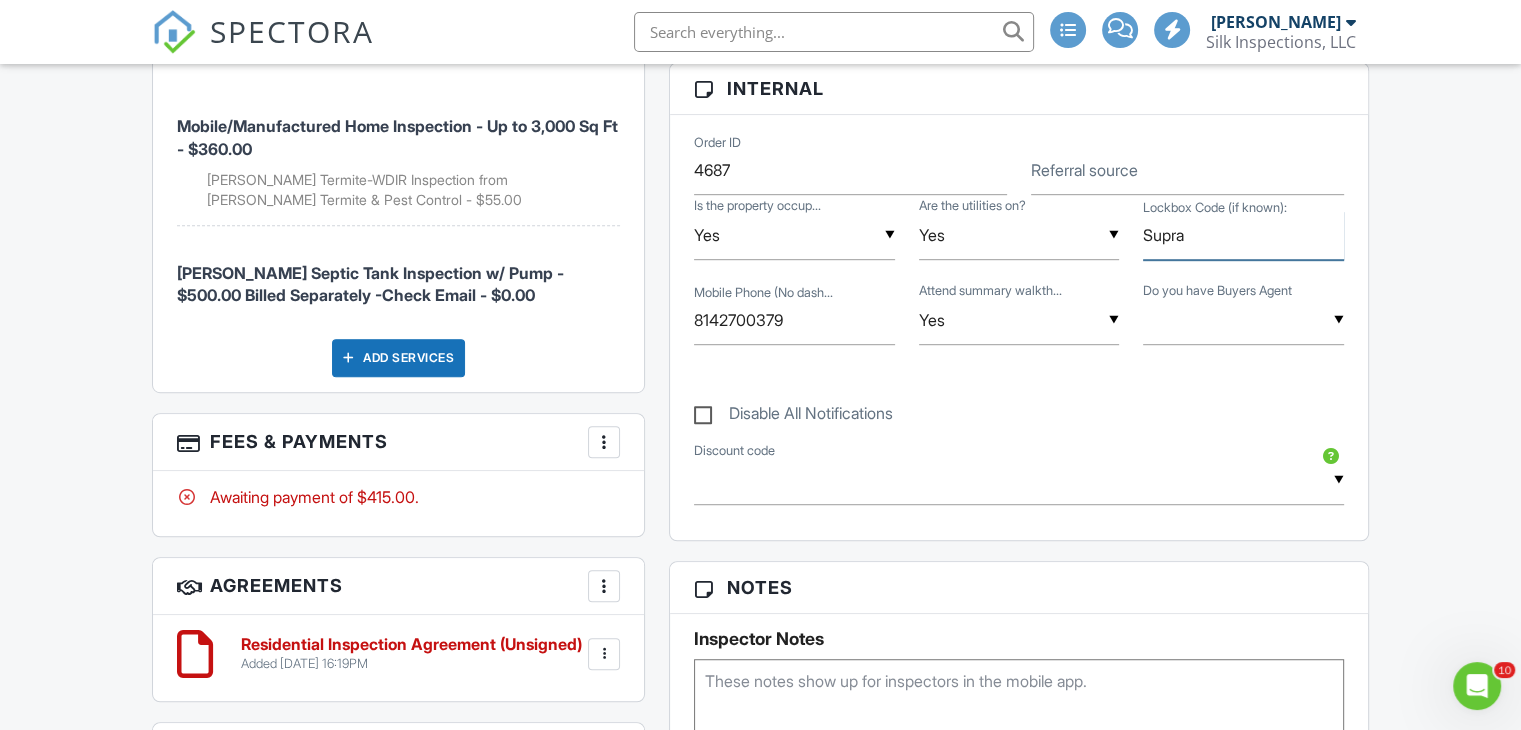 scroll, scrollTop: 1200, scrollLeft: 0, axis: vertical 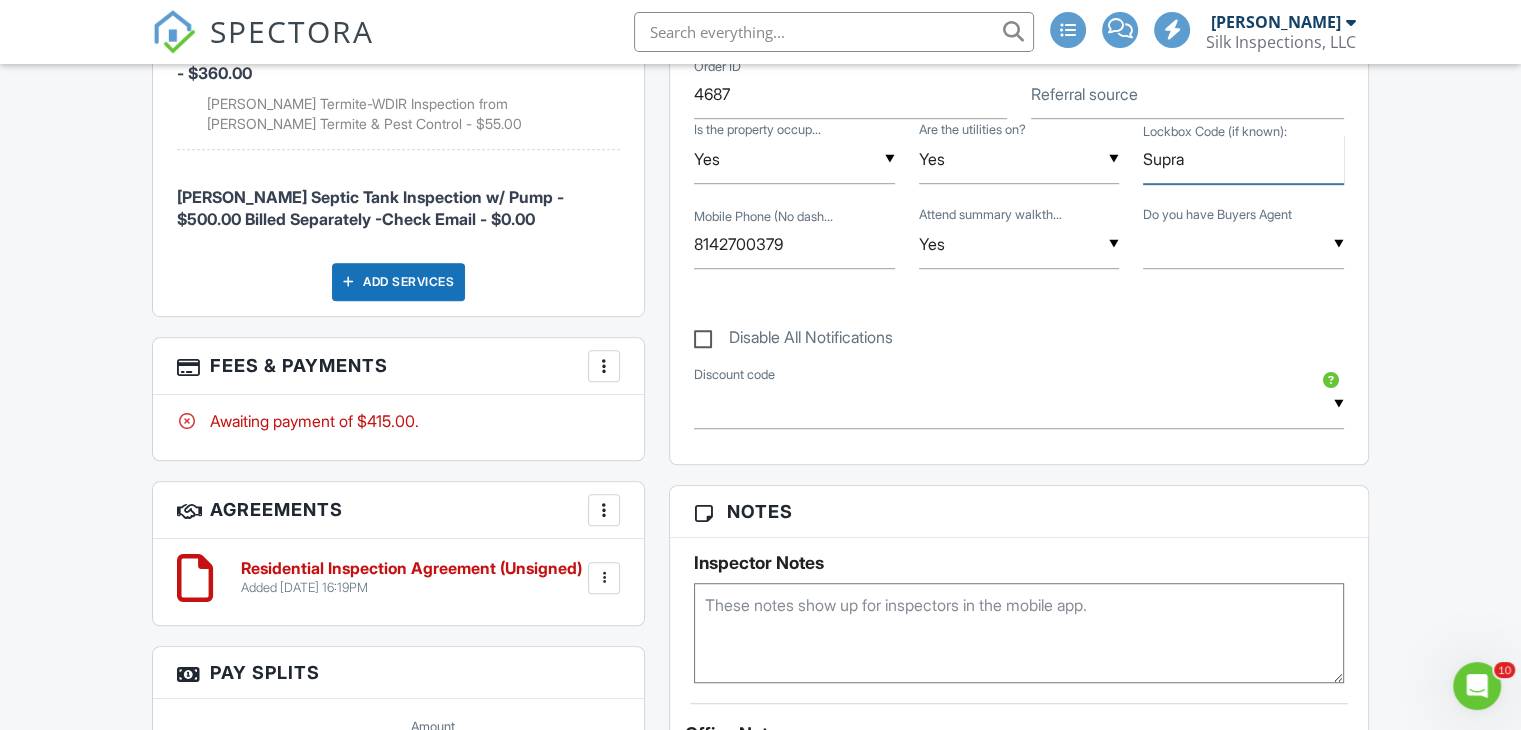 type on "Supra" 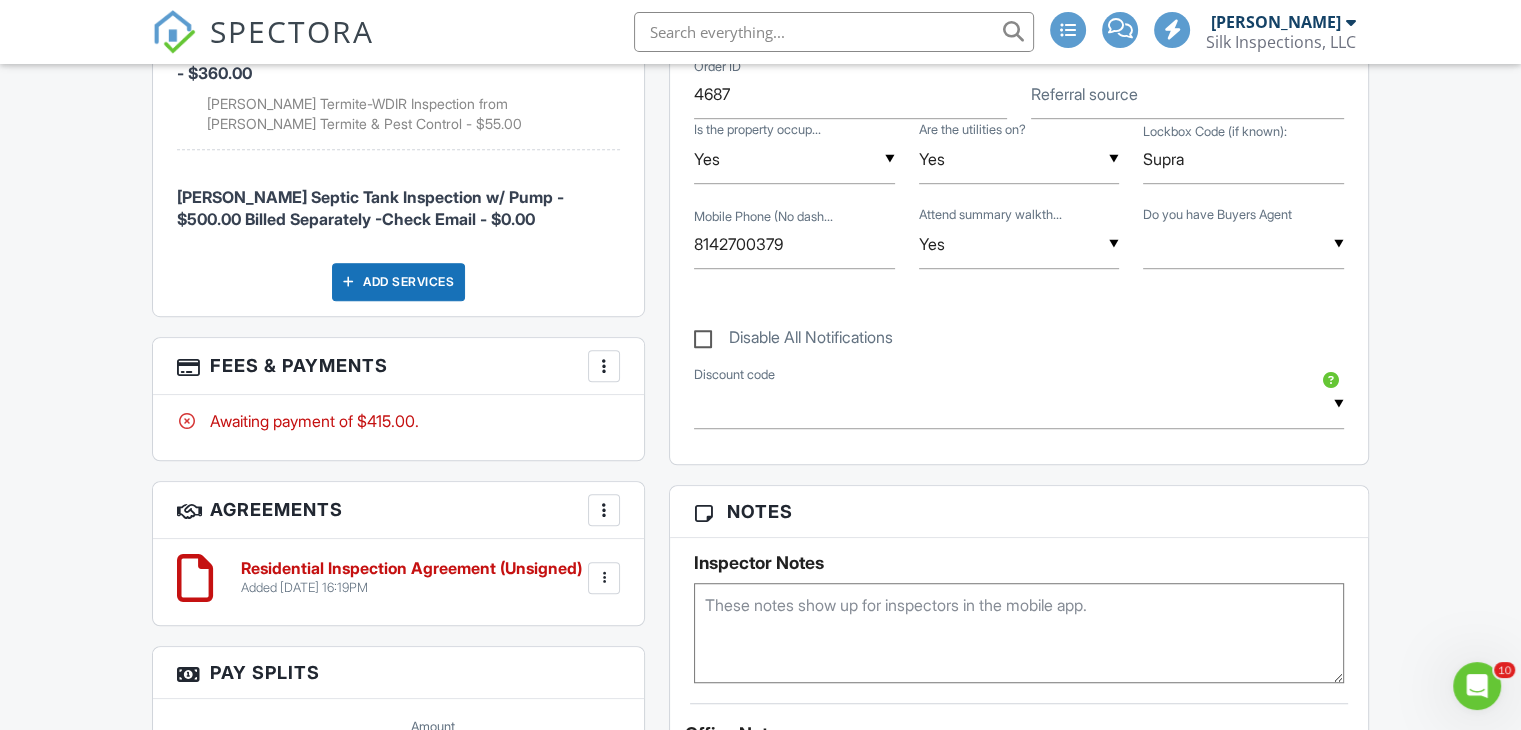 click at bounding box center (1019, 633) 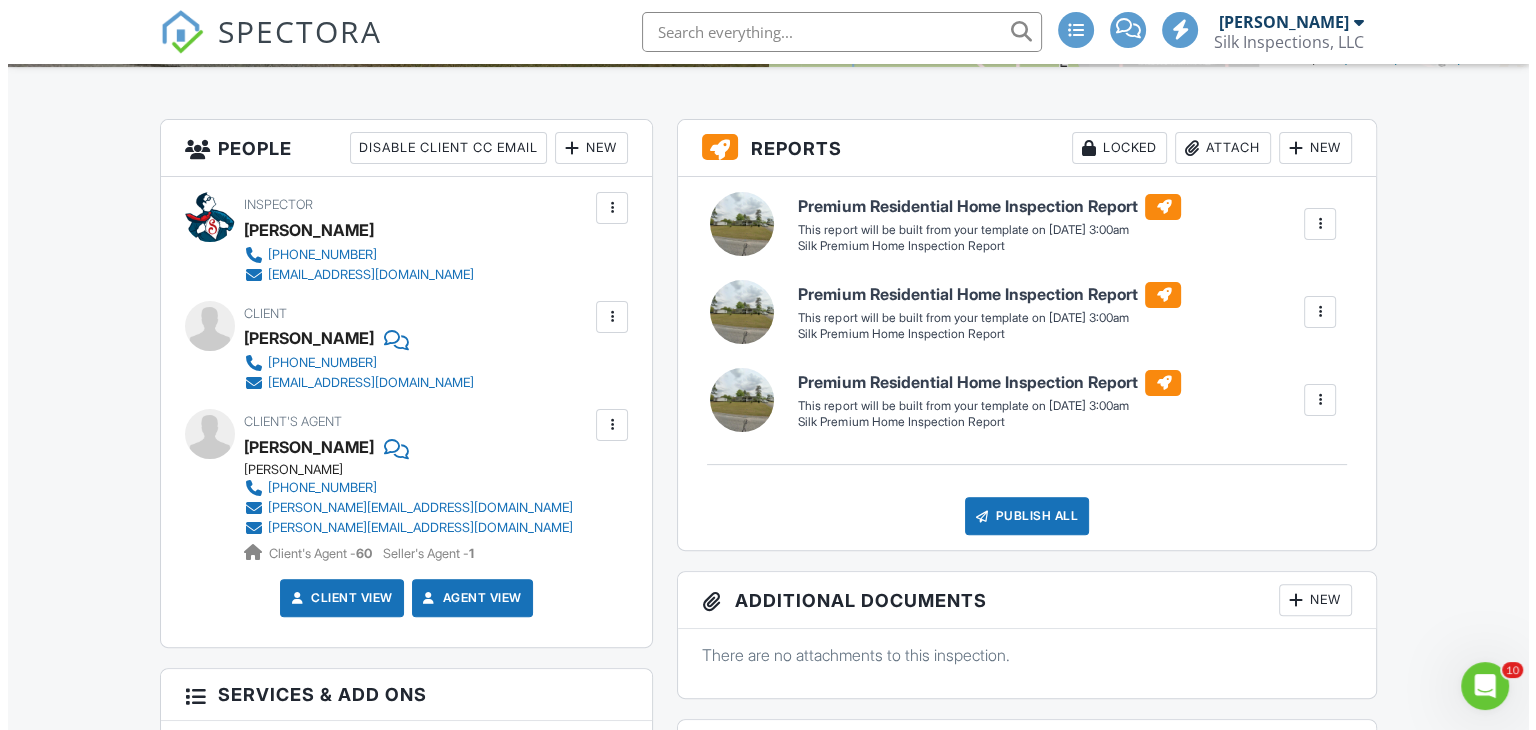 scroll, scrollTop: 400, scrollLeft: 0, axis: vertical 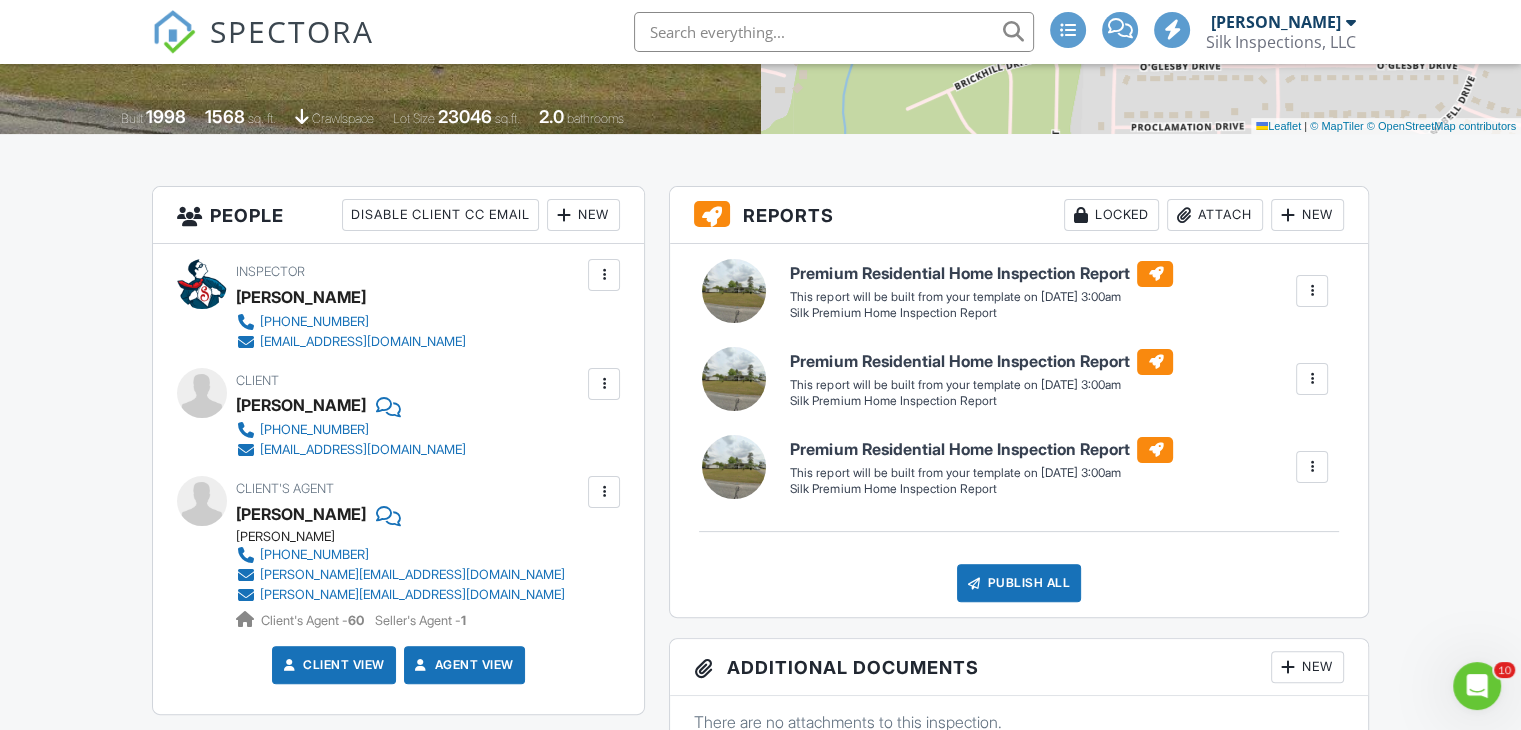 type on "Supra" 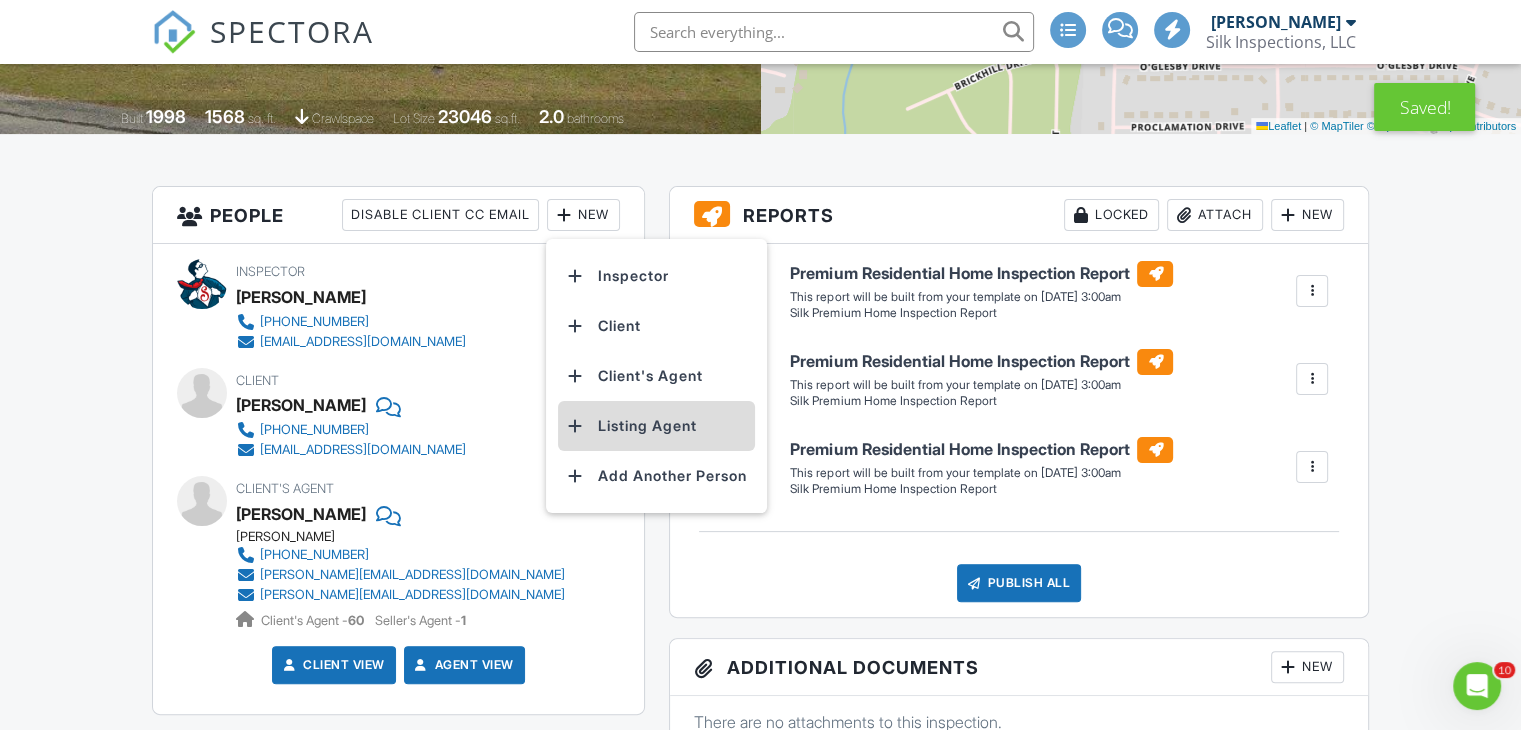 click on "Listing Agent" at bounding box center [656, 426] 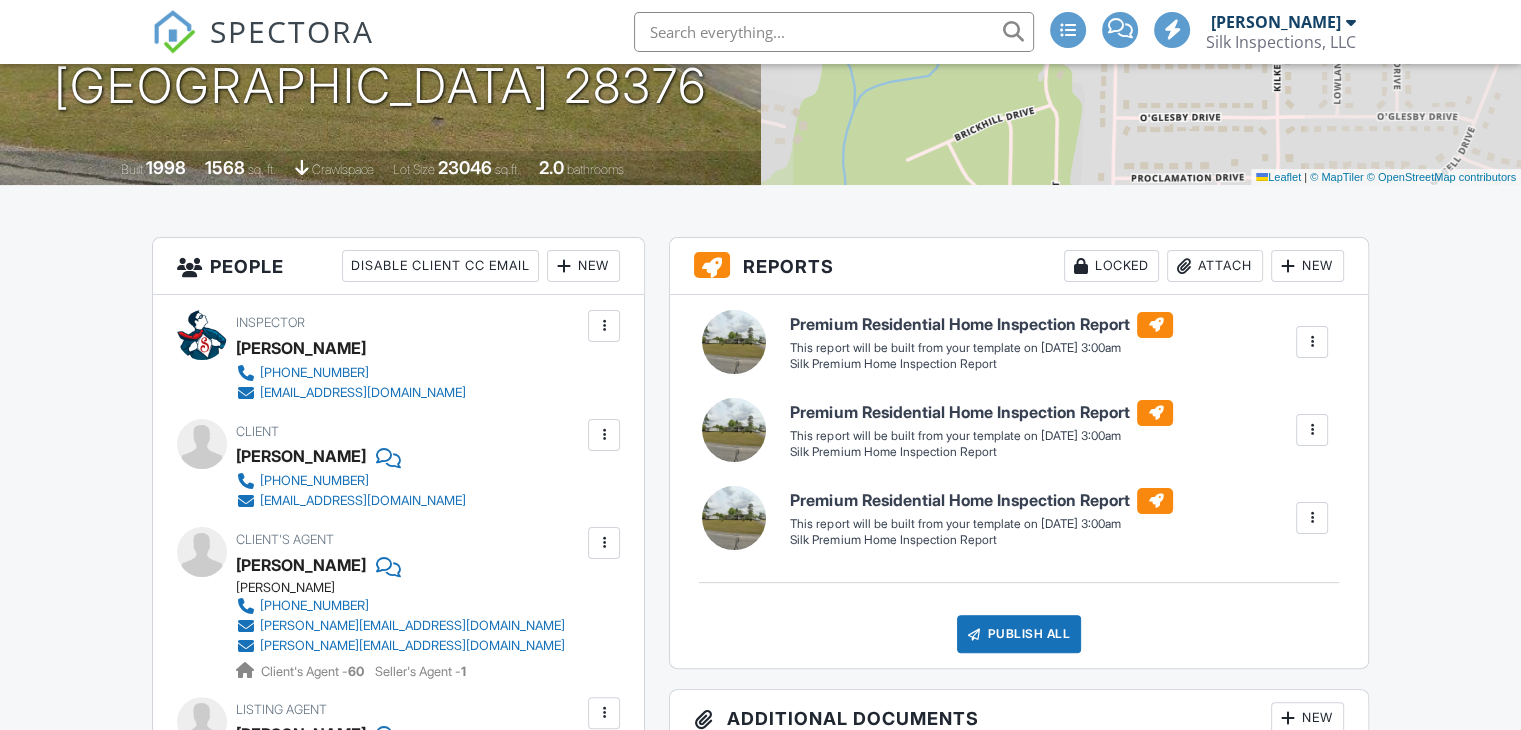 scroll, scrollTop: 749, scrollLeft: 0, axis: vertical 